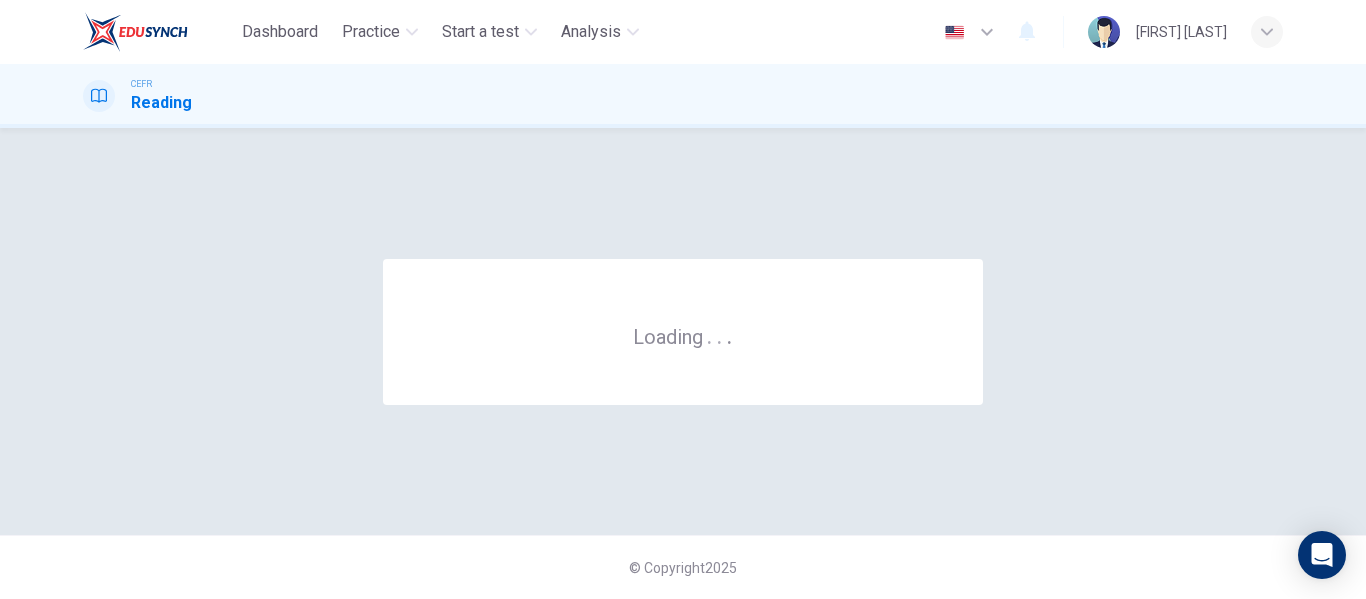 scroll, scrollTop: 0, scrollLeft: 0, axis: both 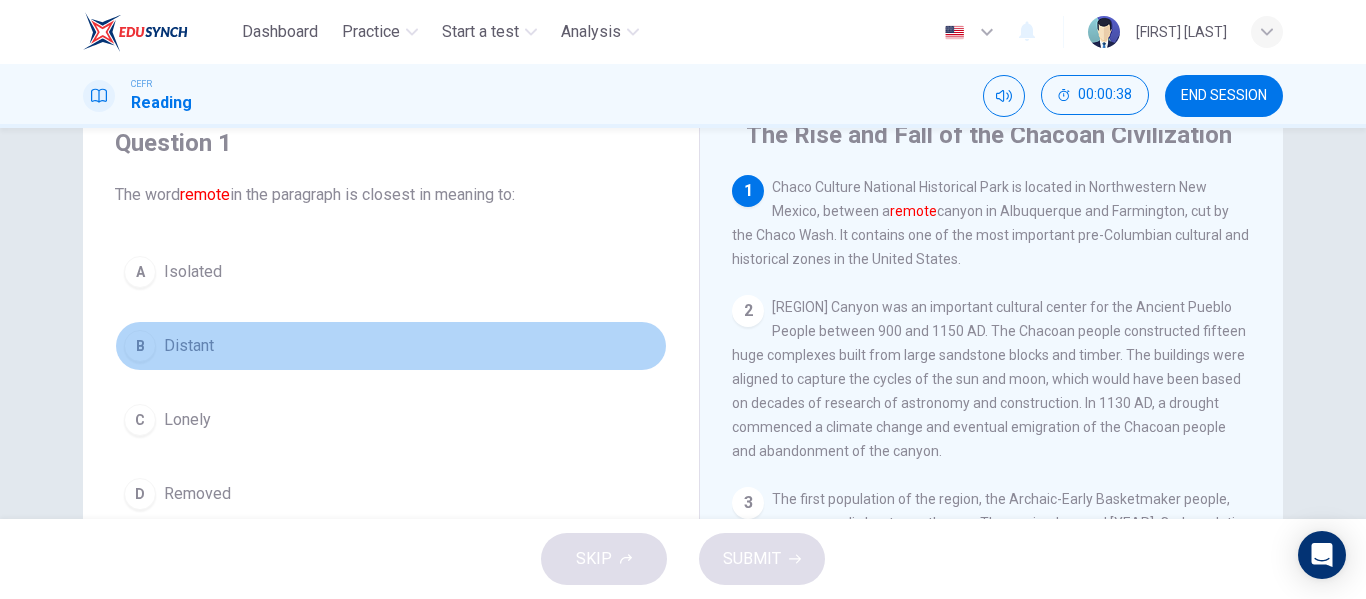 click on "B" at bounding box center [140, 272] 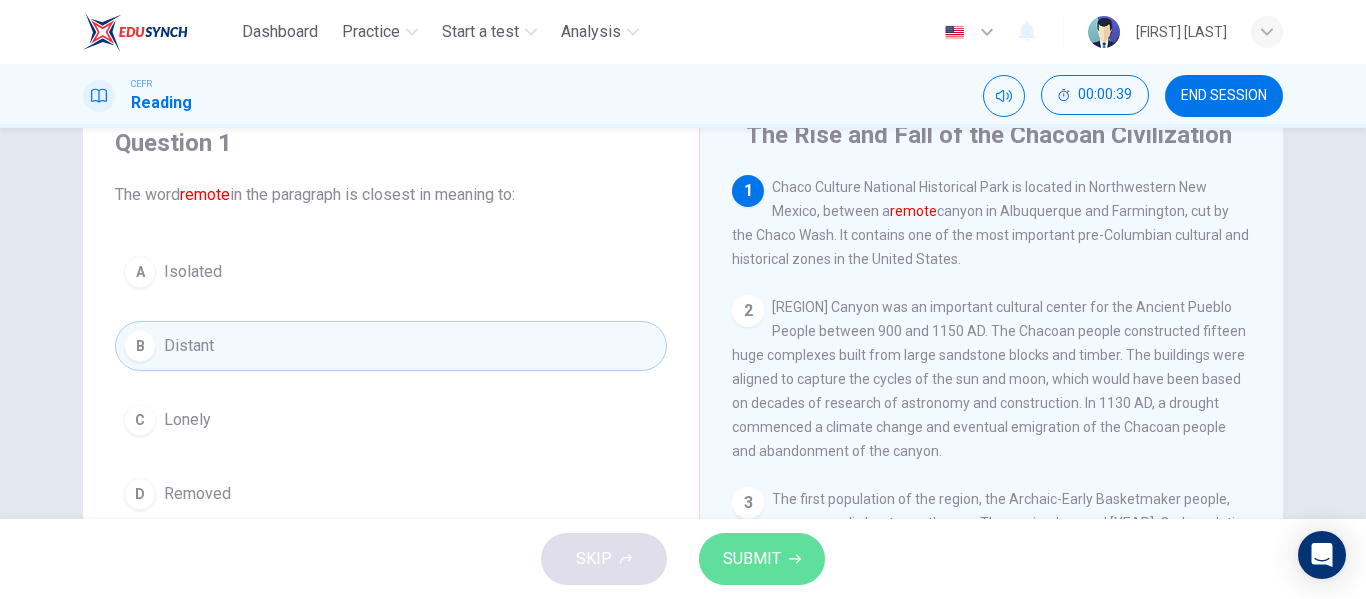 click on "SUBMIT" at bounding box center [762, 559] 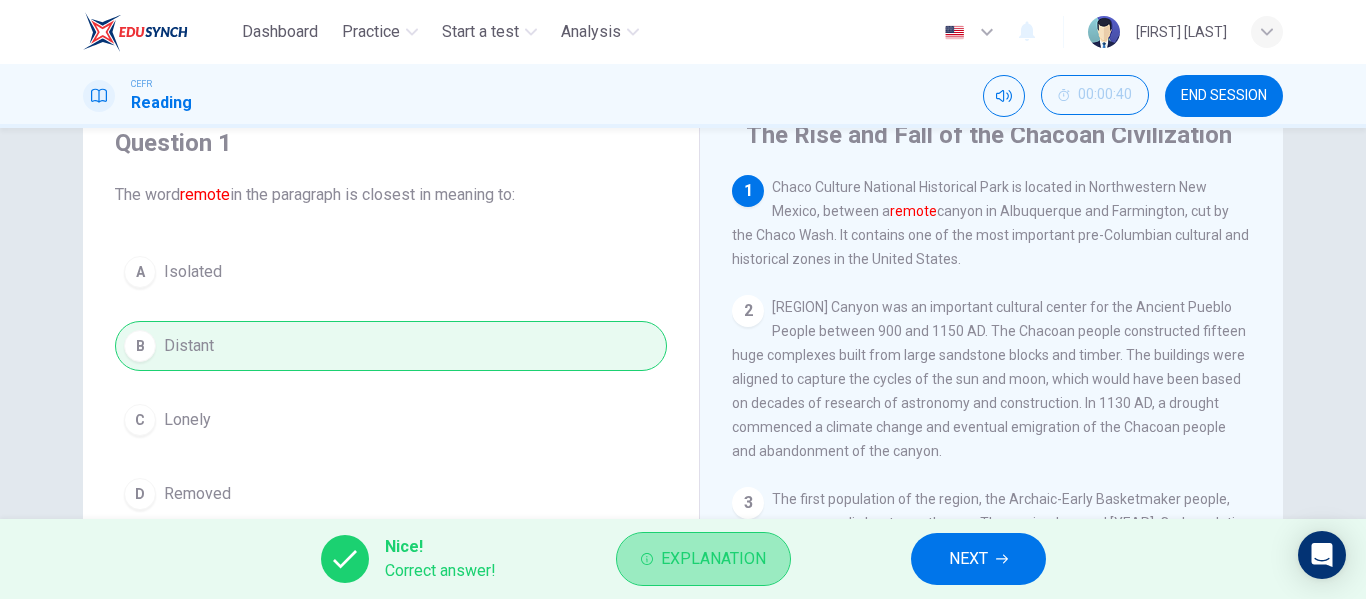 click on "Explanation" at bounding box center [713, 559] 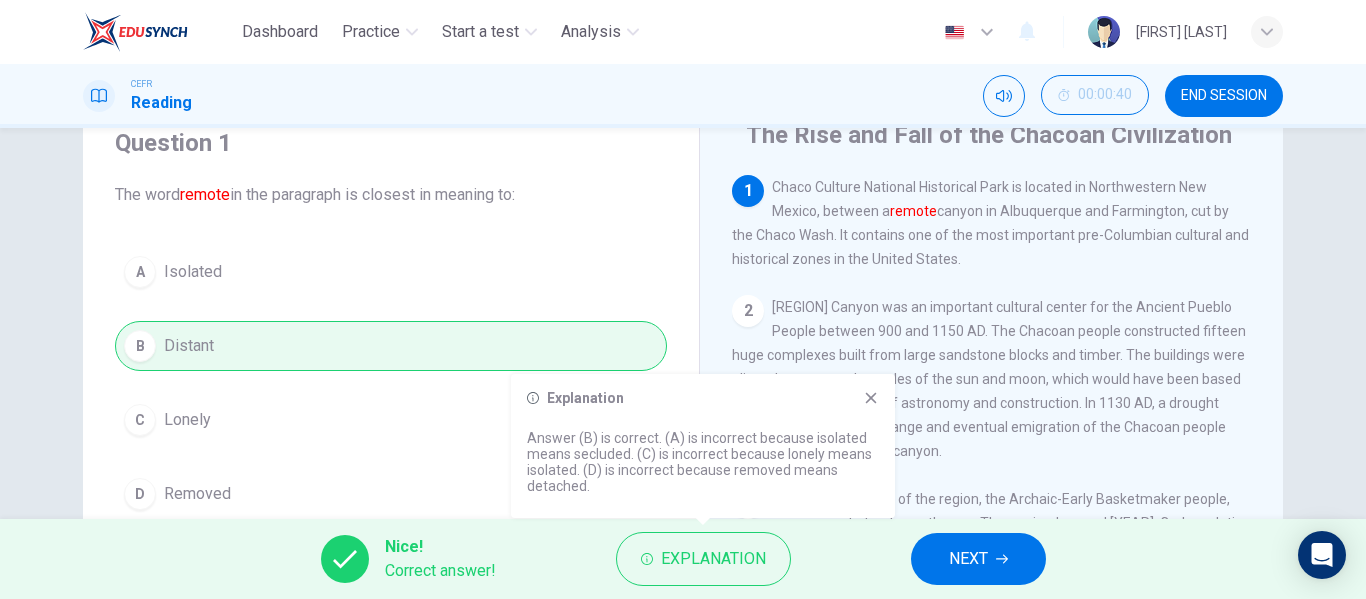 type 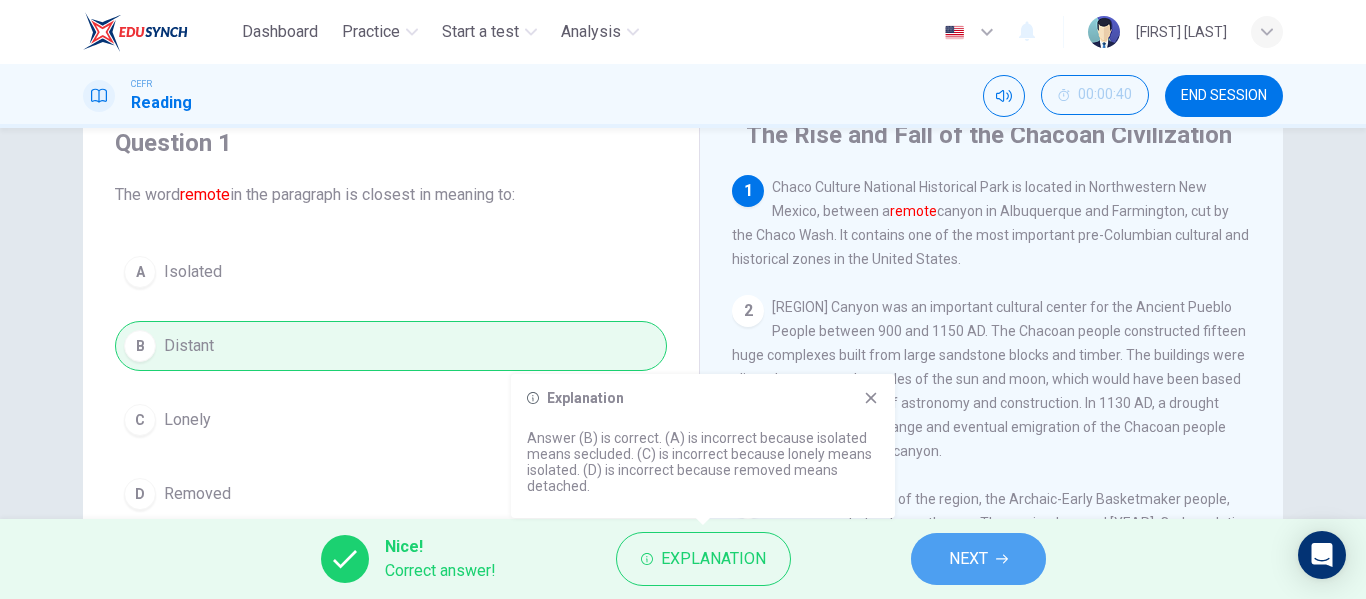 click on "NEXT" at bounding box center [968, 559] 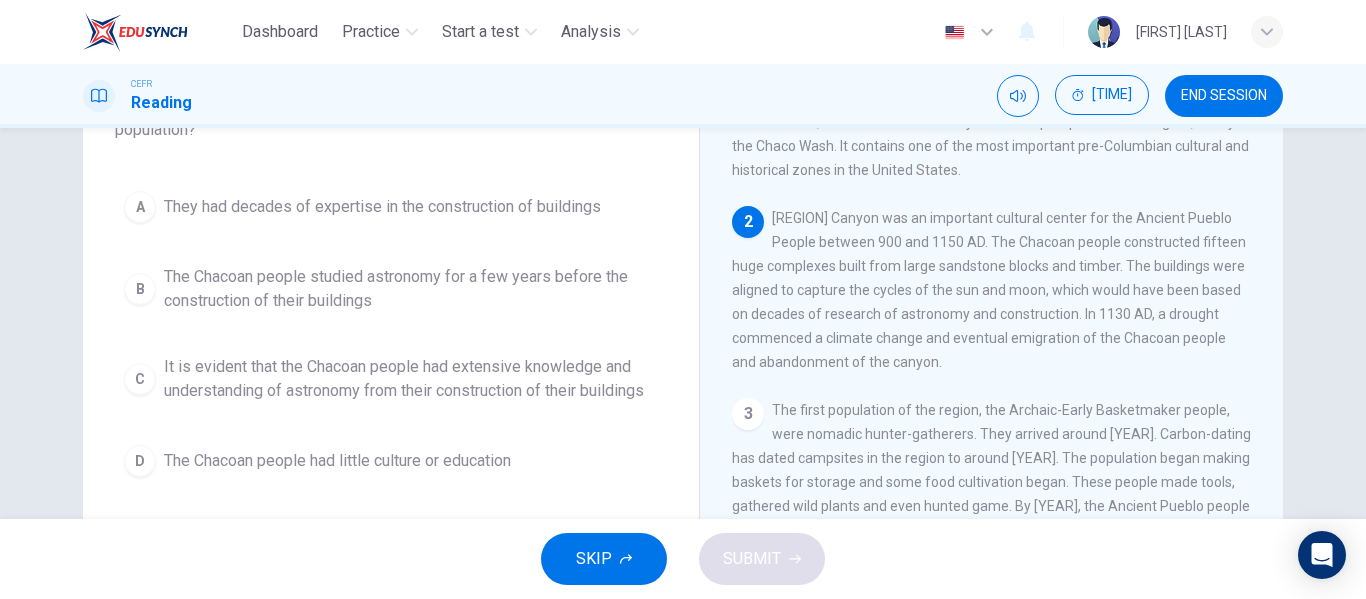 scroll, scrollTop: 172, scrollLeft: 0, axis: vertical 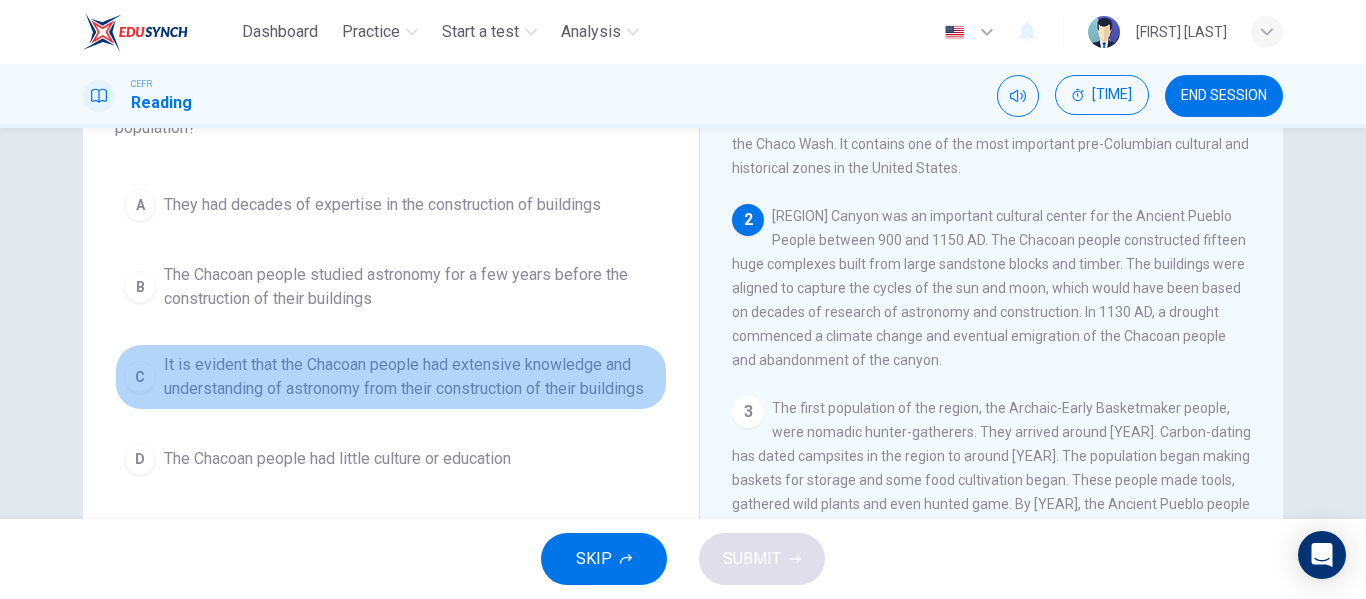 click on "It is evident that the Chacoan people had extensive knowledge and understanding of astronomy from their construction of their buildings" at bounding box center [382, 205] 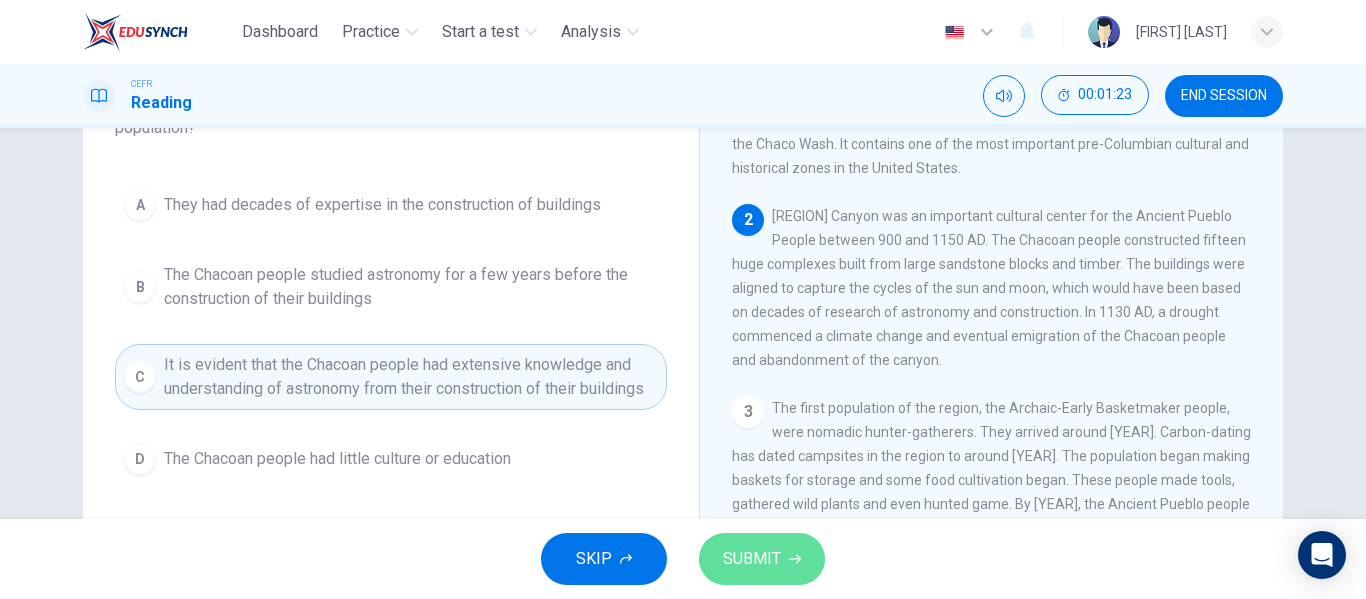 click on "SUBMIT" at bounding box center [752, 559] 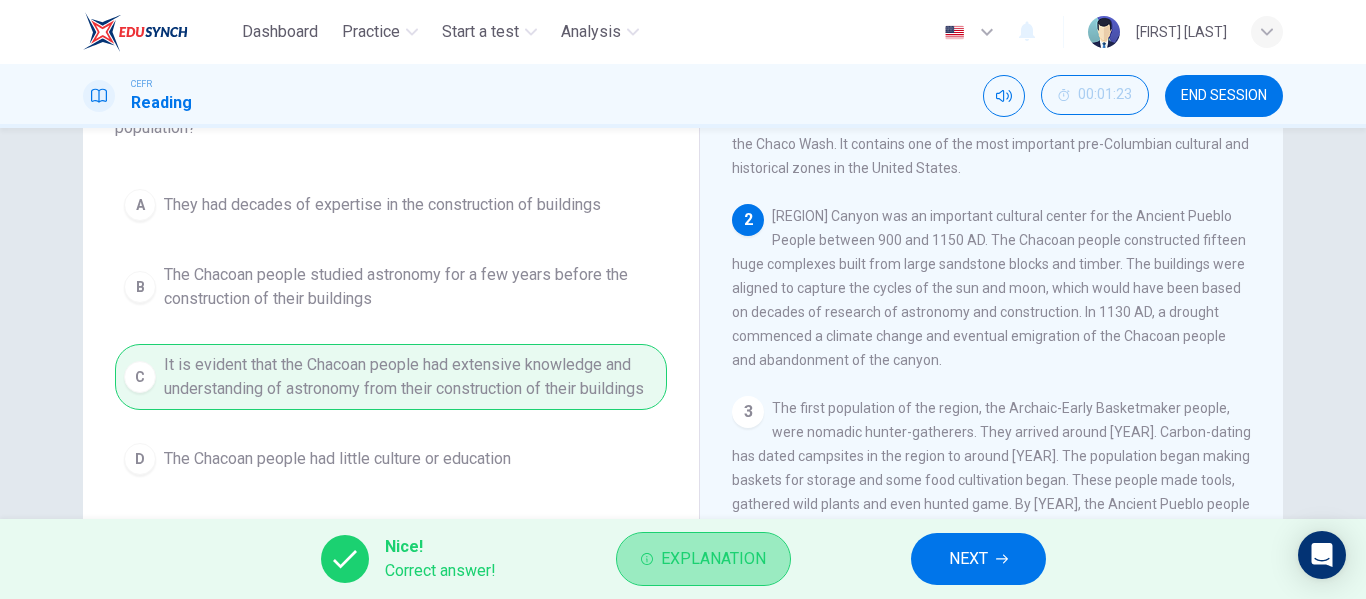 click on "Explanation" at bounding box center [713, 559] 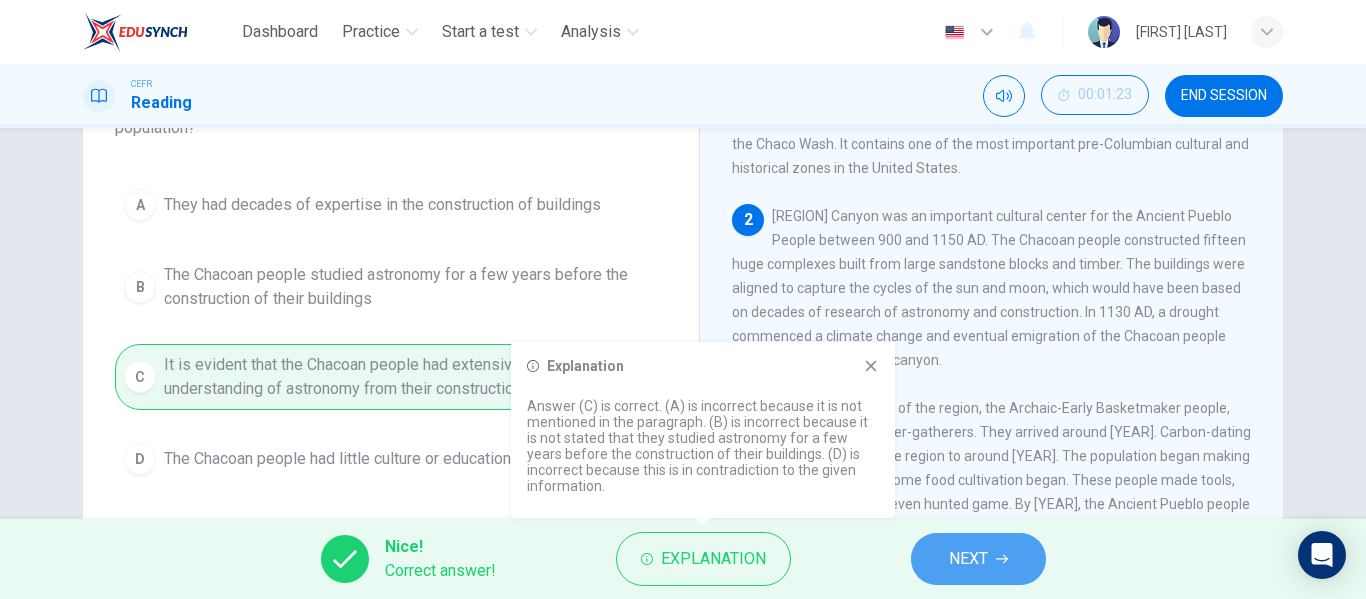 click on "NEXT" at bounding box center [968, 559] 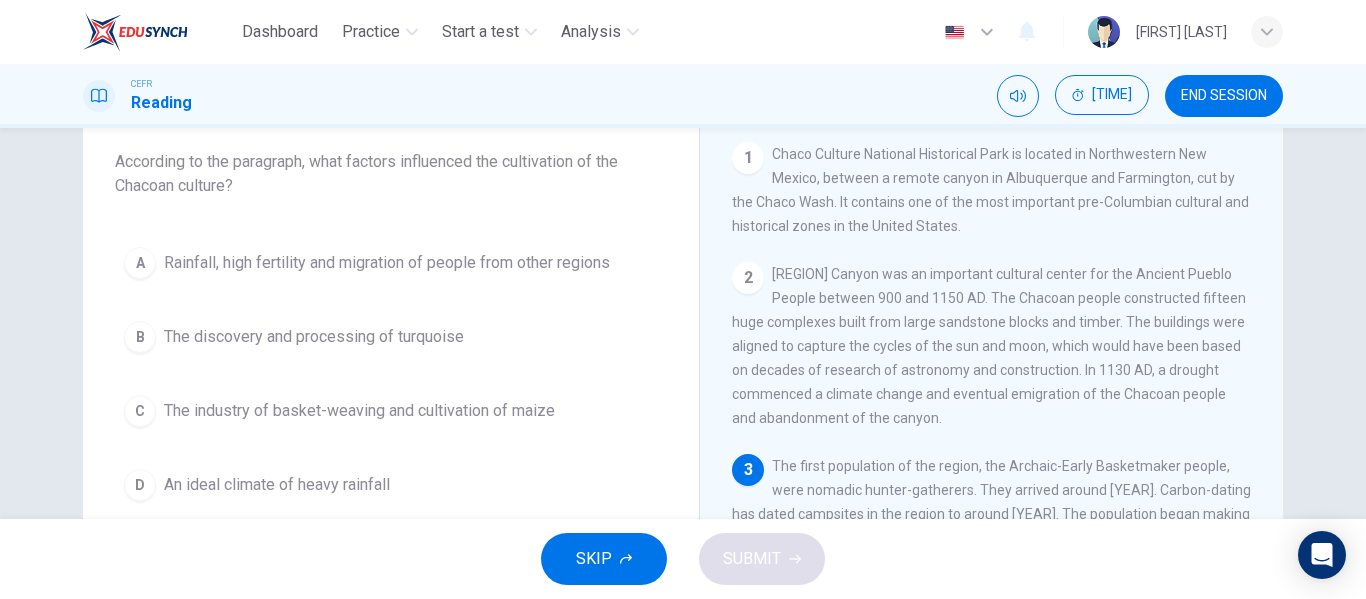 scroll, scrollTop: 112, scrollLeft: 0, axis: vertical 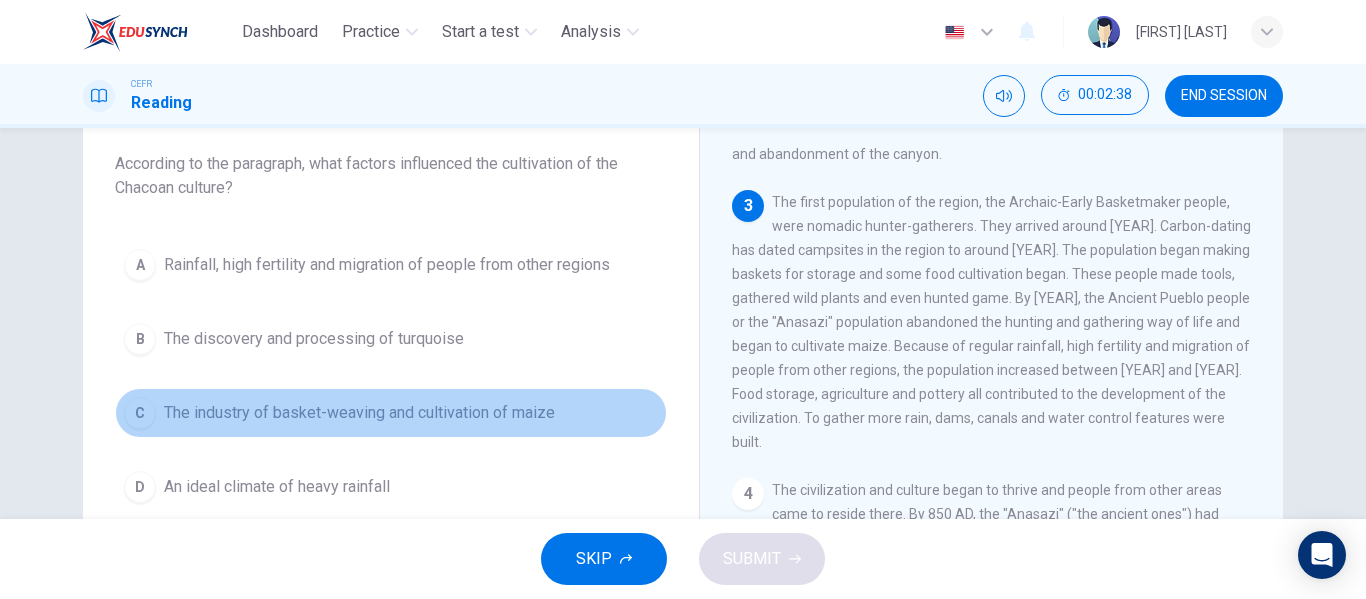 click on "The industry of basket-weaving and cultivation of maize" at bounding box center [387, 265] 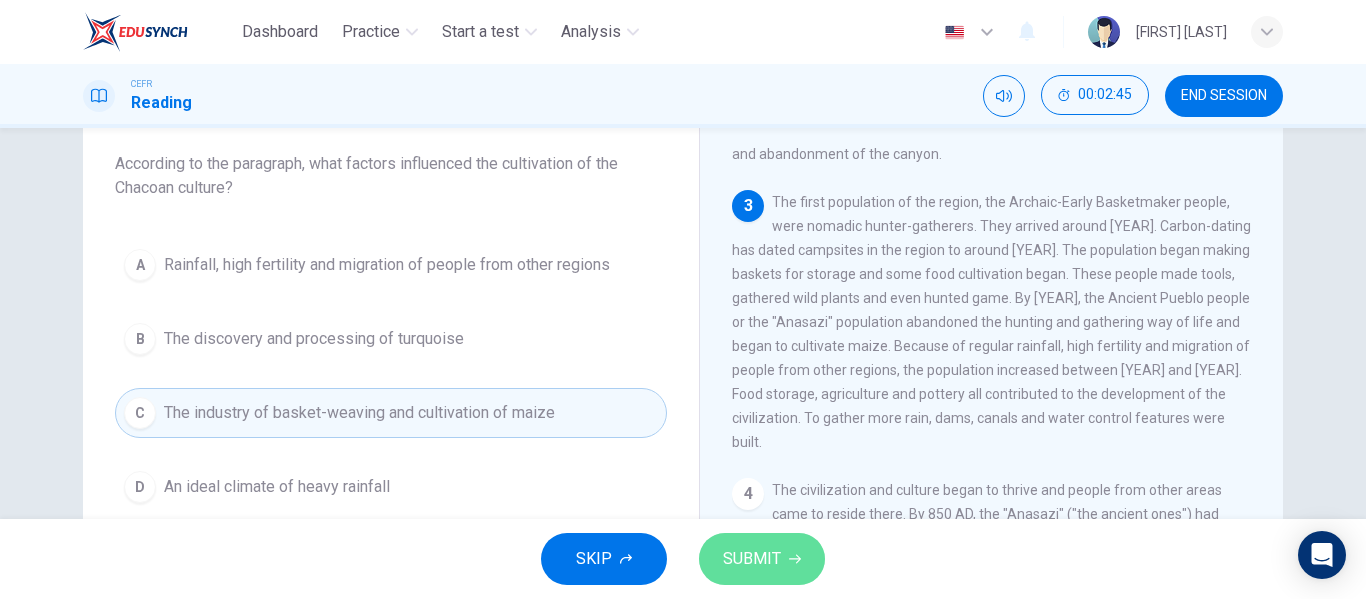 click on "SUBMIT" at bounding box center [752, 559] 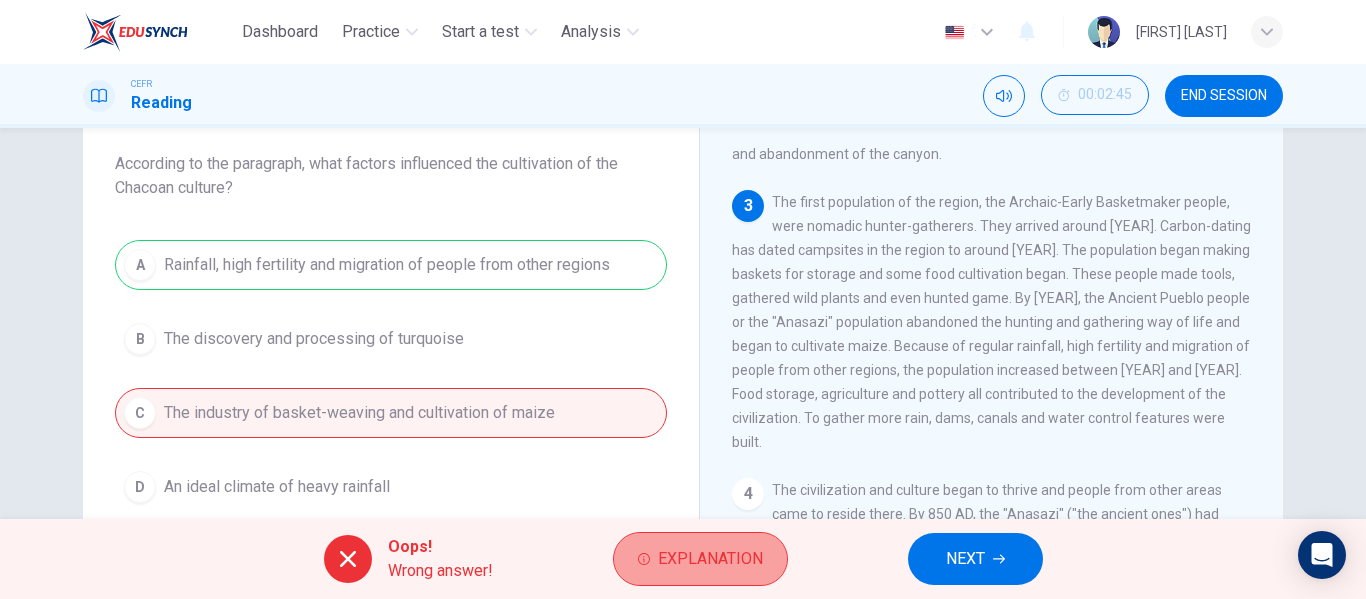 click on "Explanation" at bounding box center [710, 559] 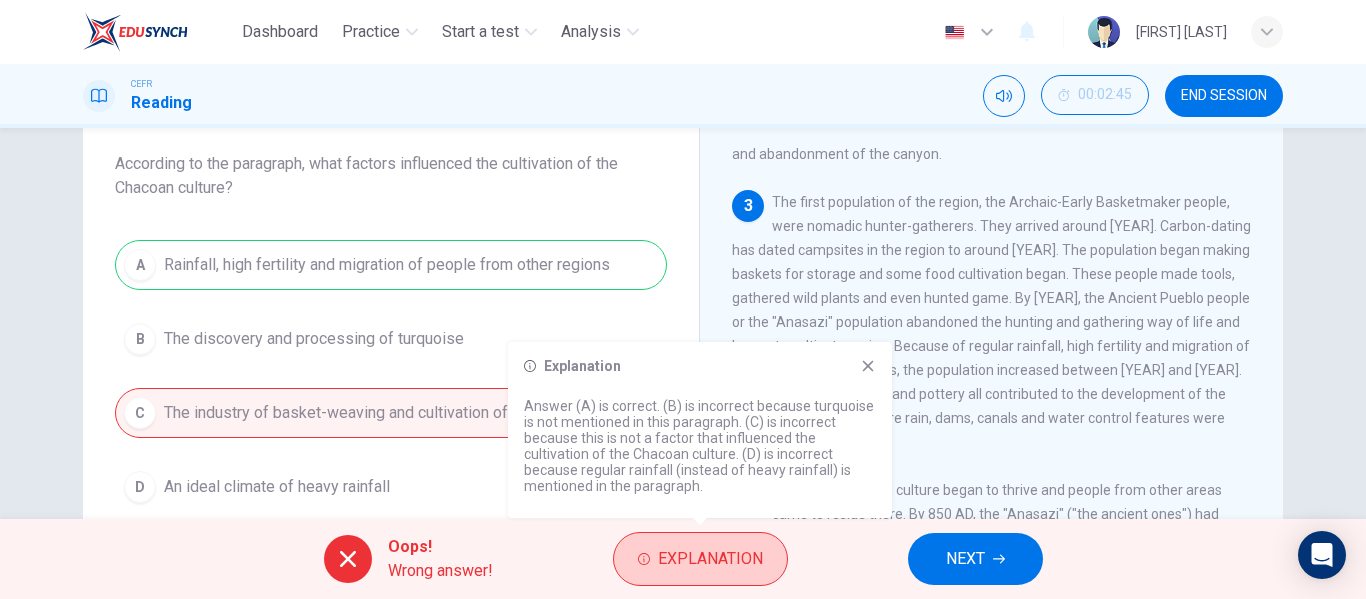 type 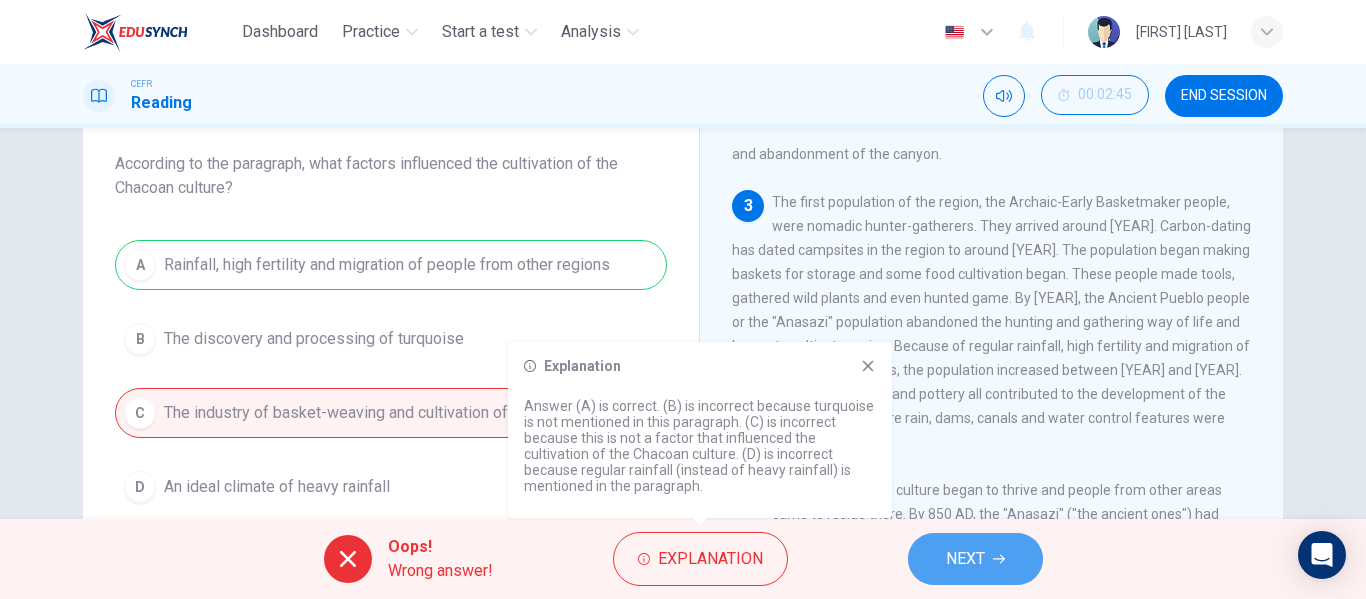 click on "NEXT" at bounding box center (965, 559) 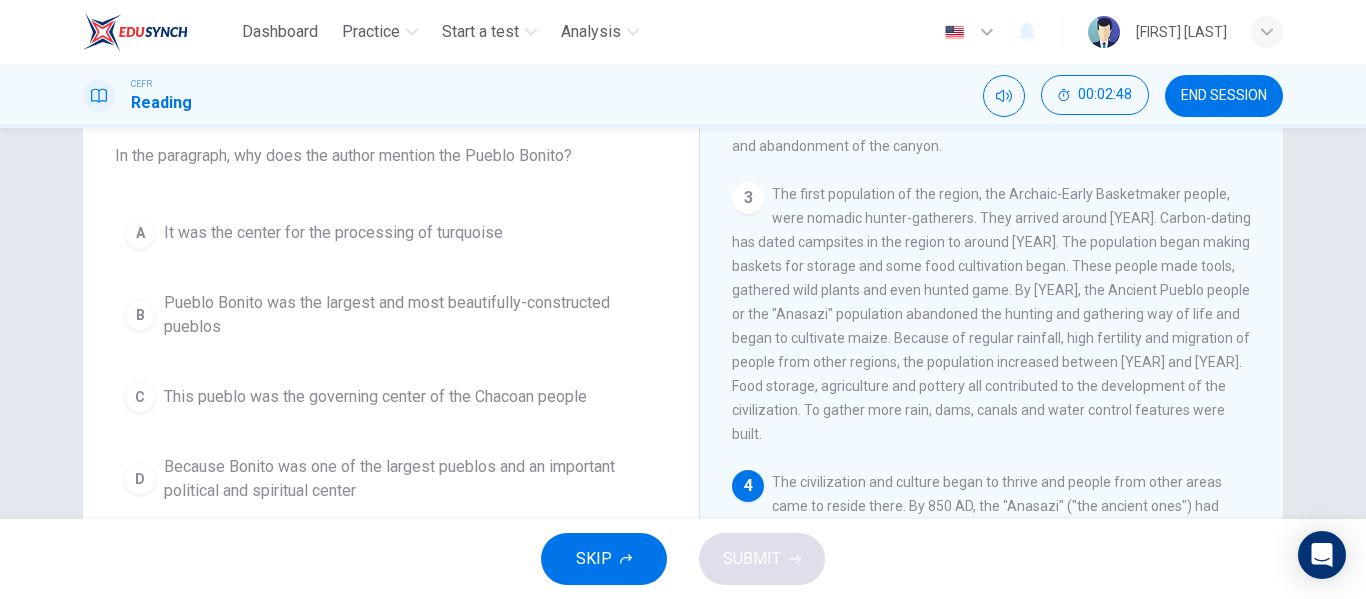 scroll, scrollTop: 122, scrollLeft: 0, axis: vertical 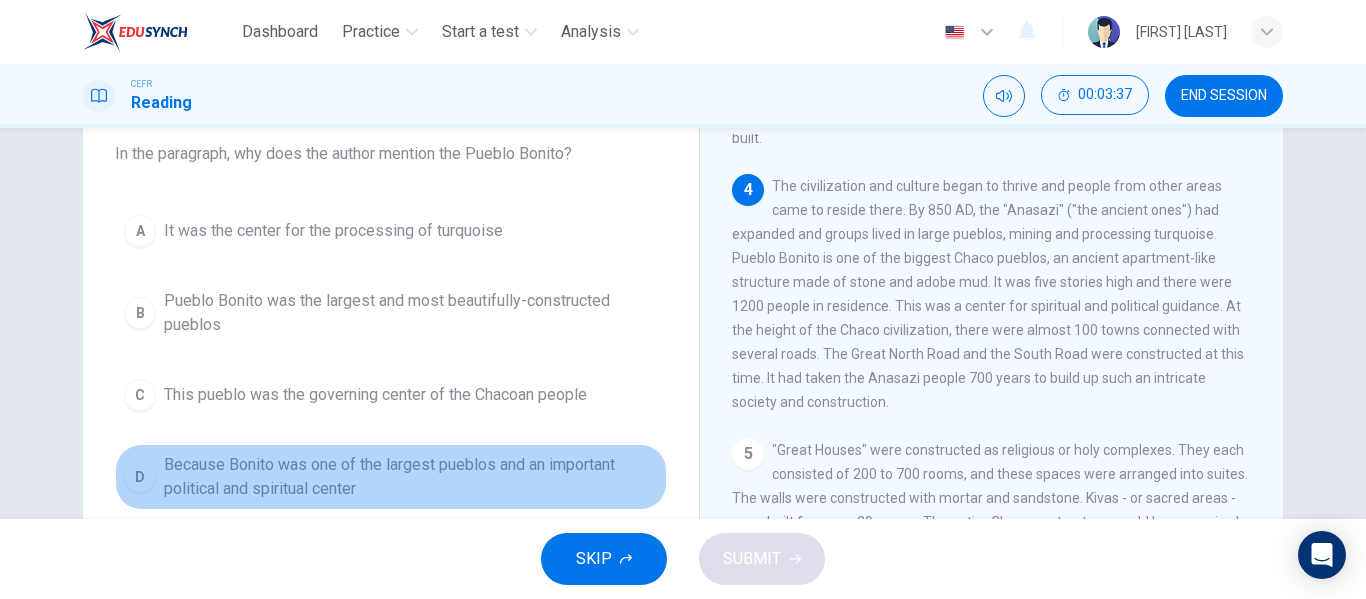 click on "Because Bonito was one of the largest pueblos and an important political and spiritual center" at bounding box center [333, 231] 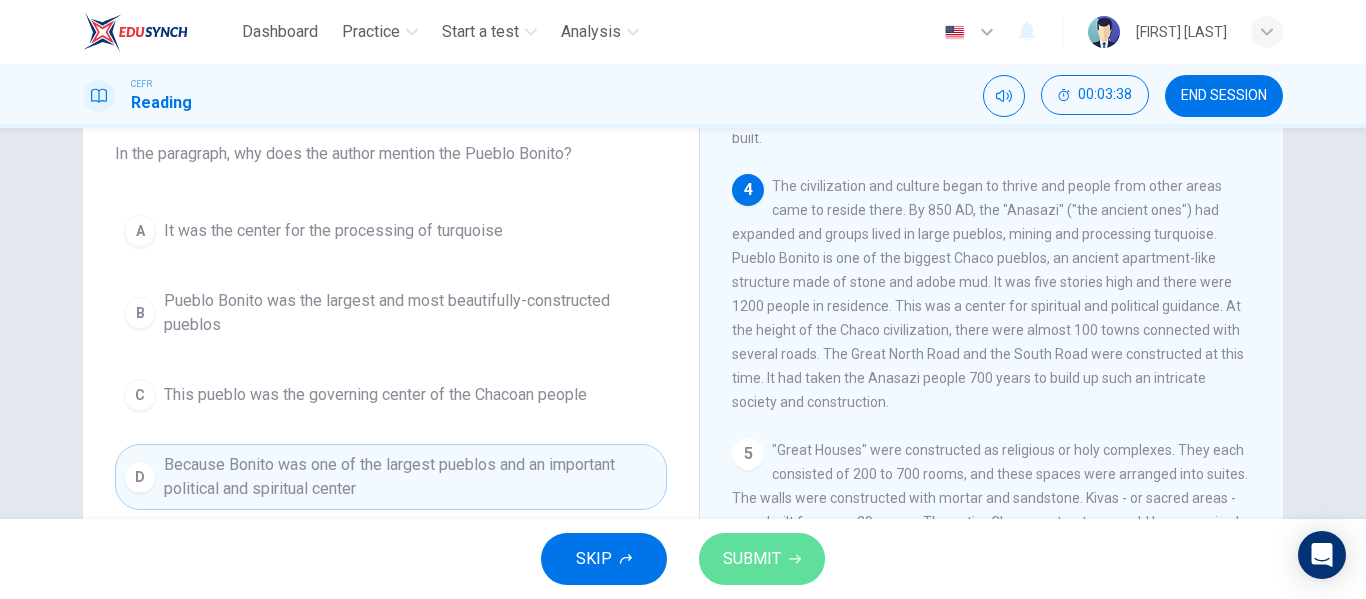 click on "SUBMIT" at bounding box center [752, 559] 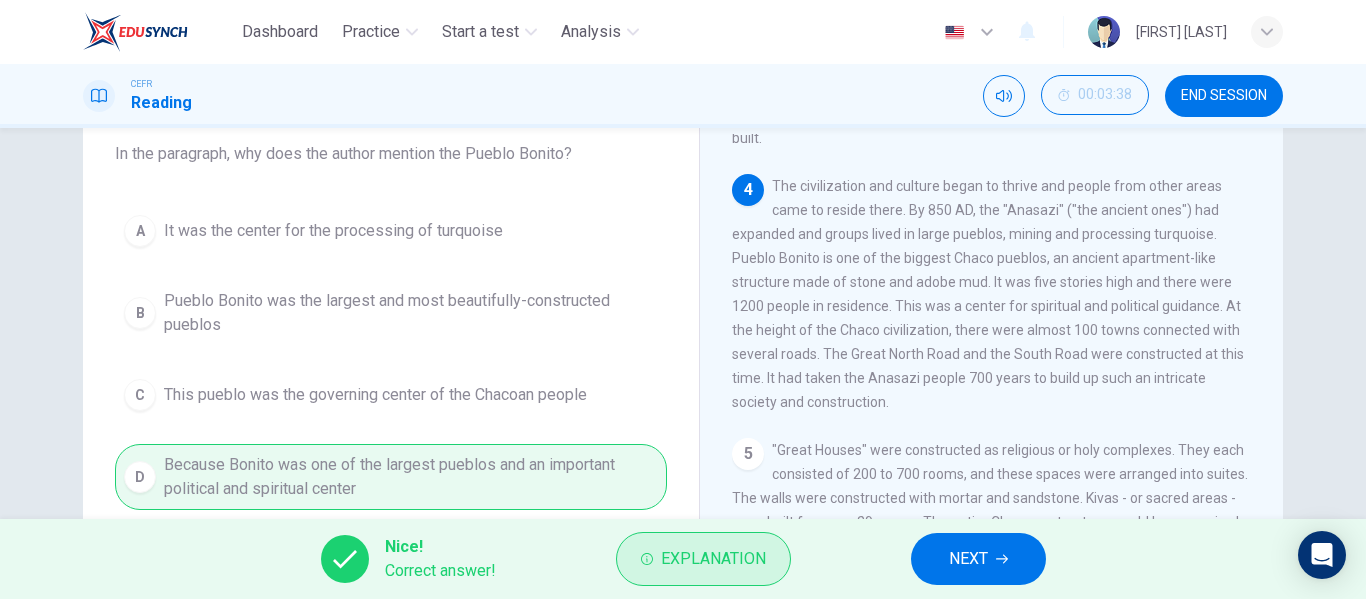 click on "Explanation" at bounding box center [703, 559] 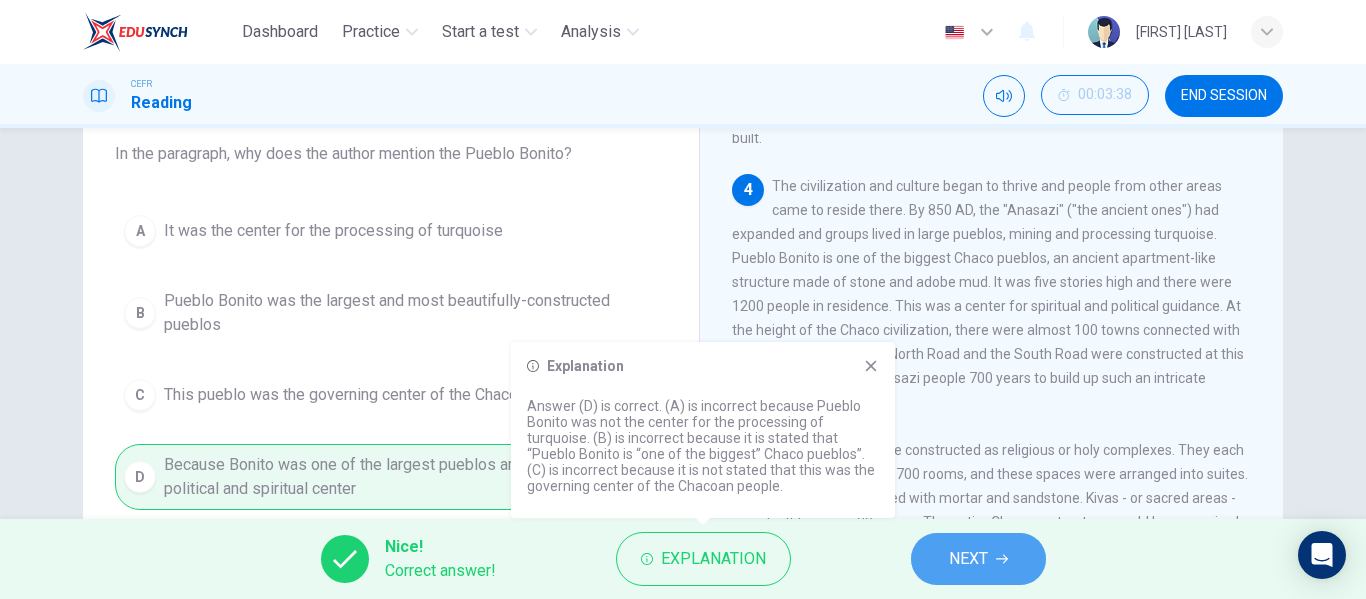click on "NEXT" at bounding box center [978, 559] 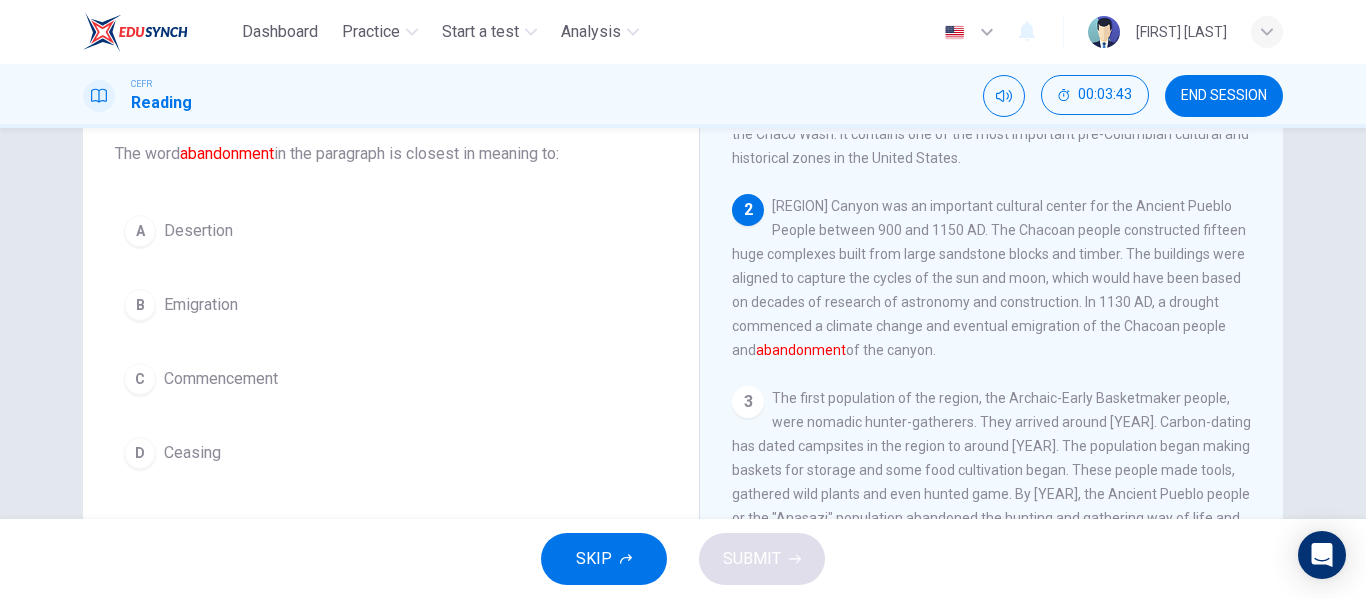 scroll, scrollTop: 58, scrollLeft: 0, axis: vertical 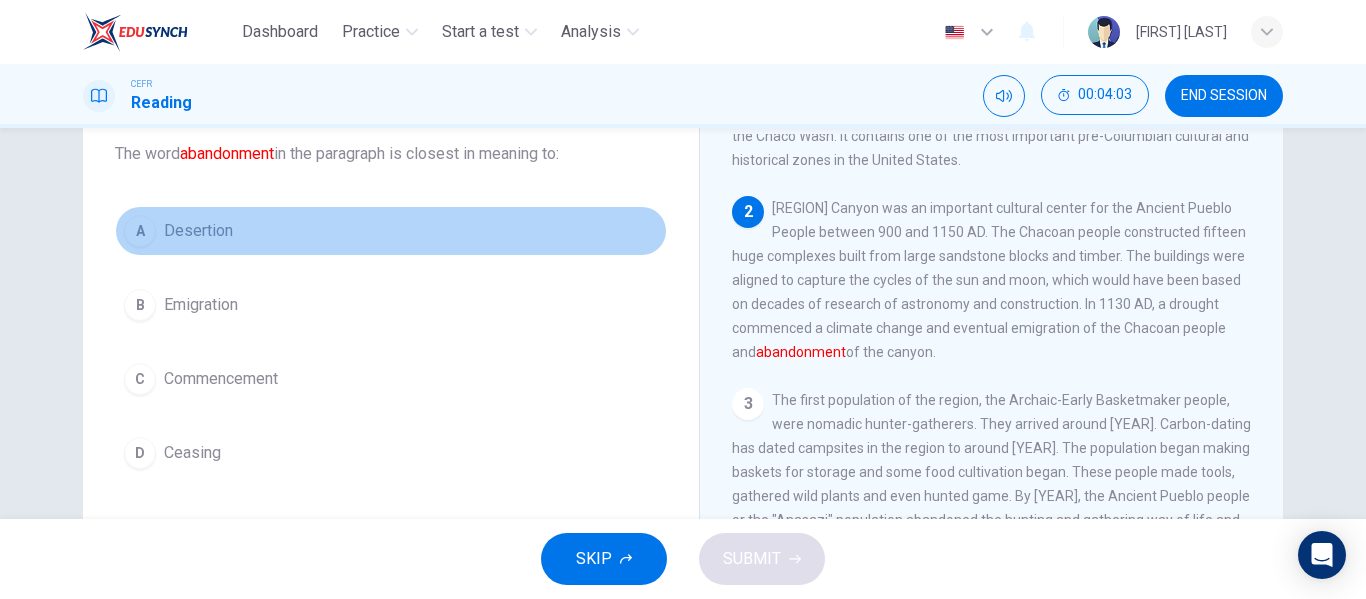 click on "Desertion" at bounding box center [198, 231] 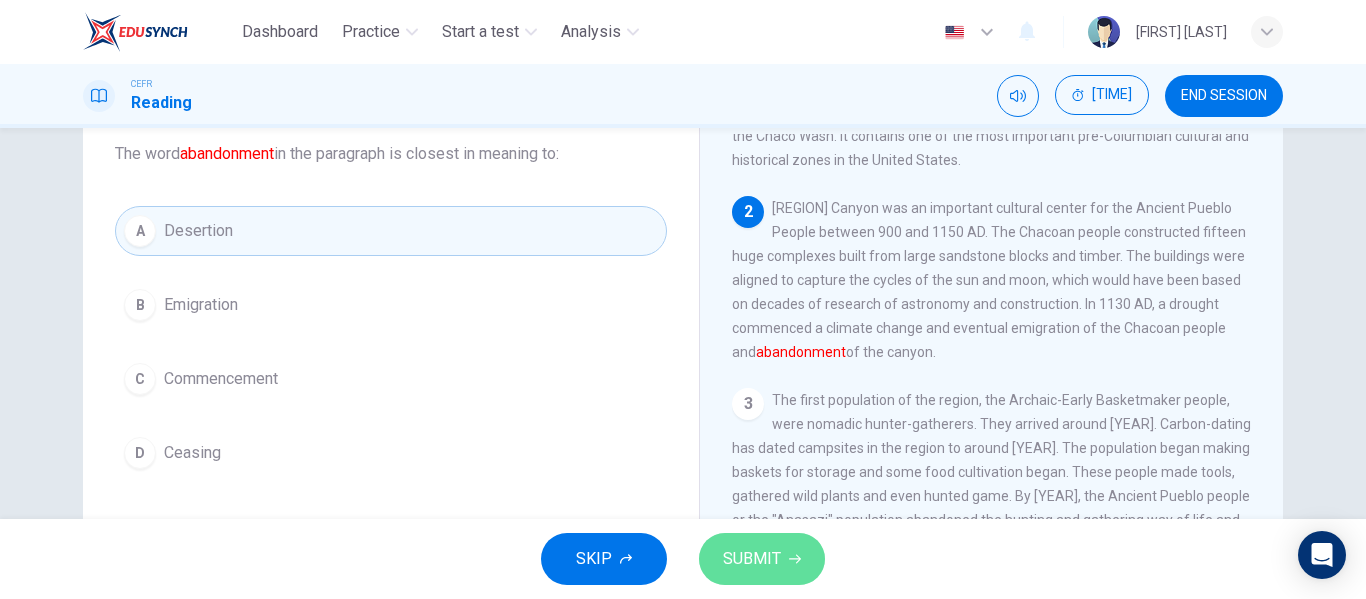 click on "SUBMIT" at bounding box center (752, 559) 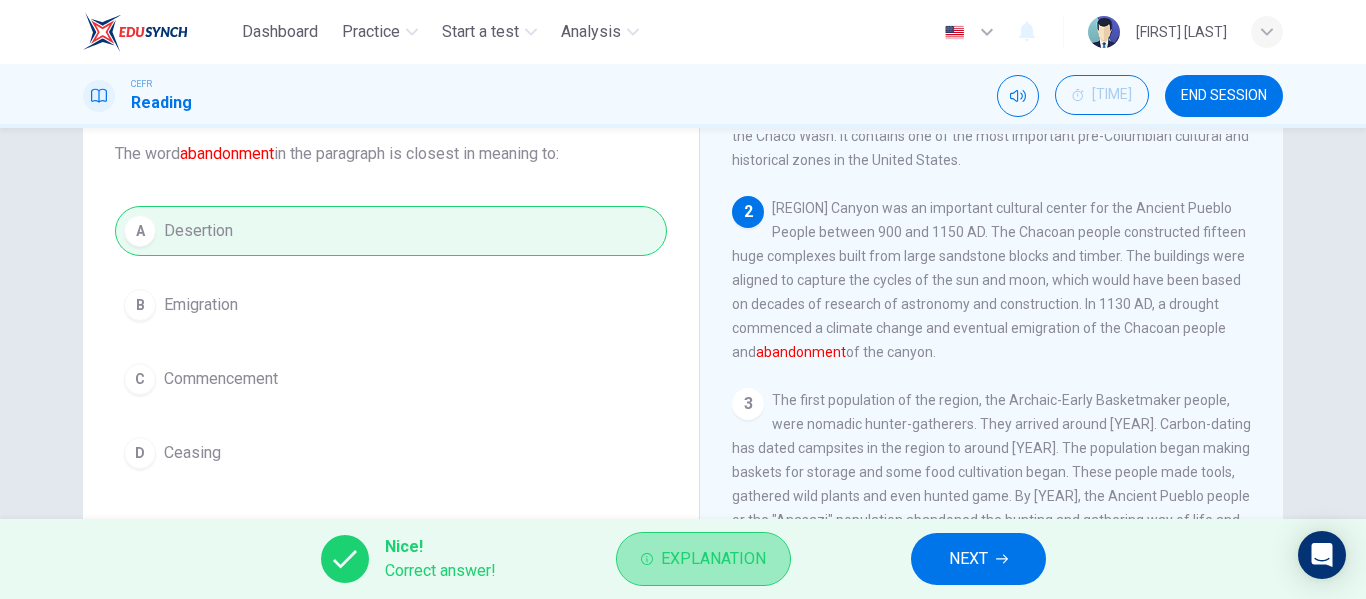click on "Explanation" at bounding box center [713, 559] 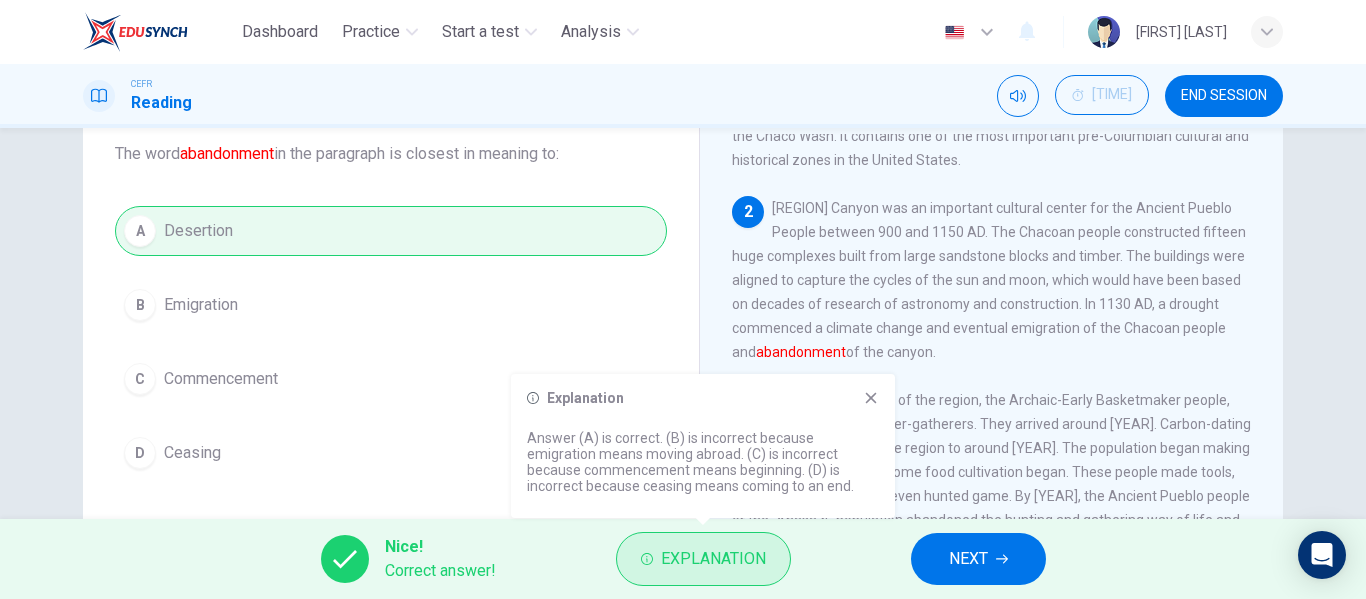 type 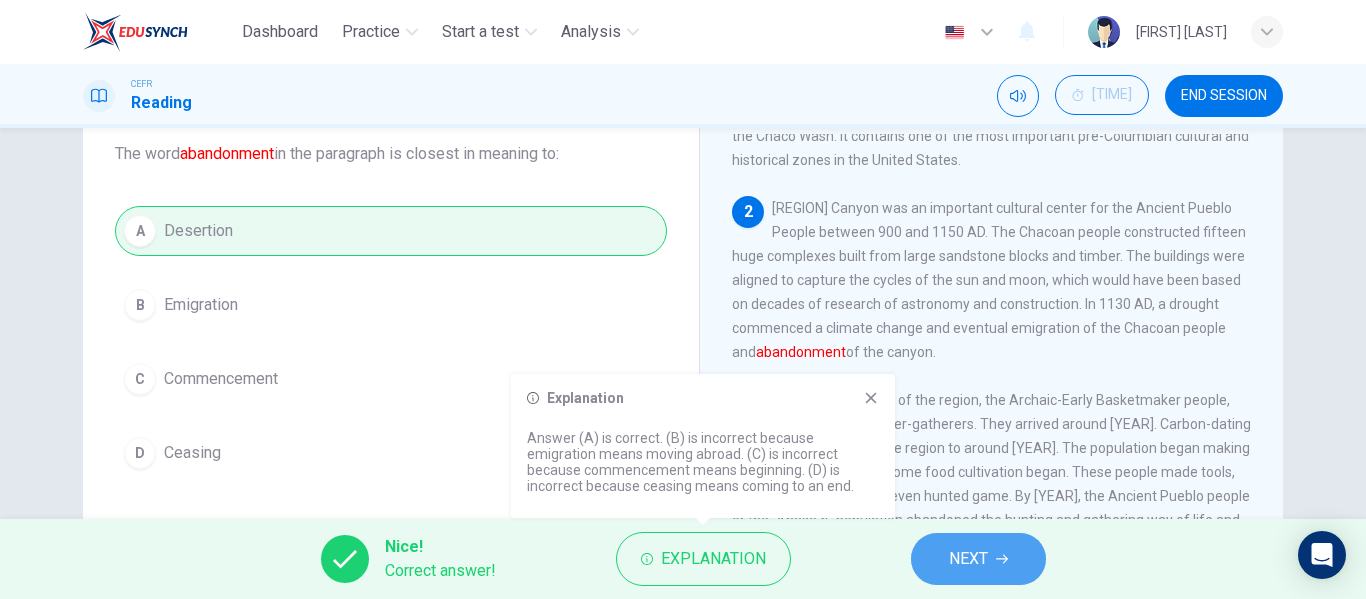 click on "NEXT" at bounding box center (978, 559) 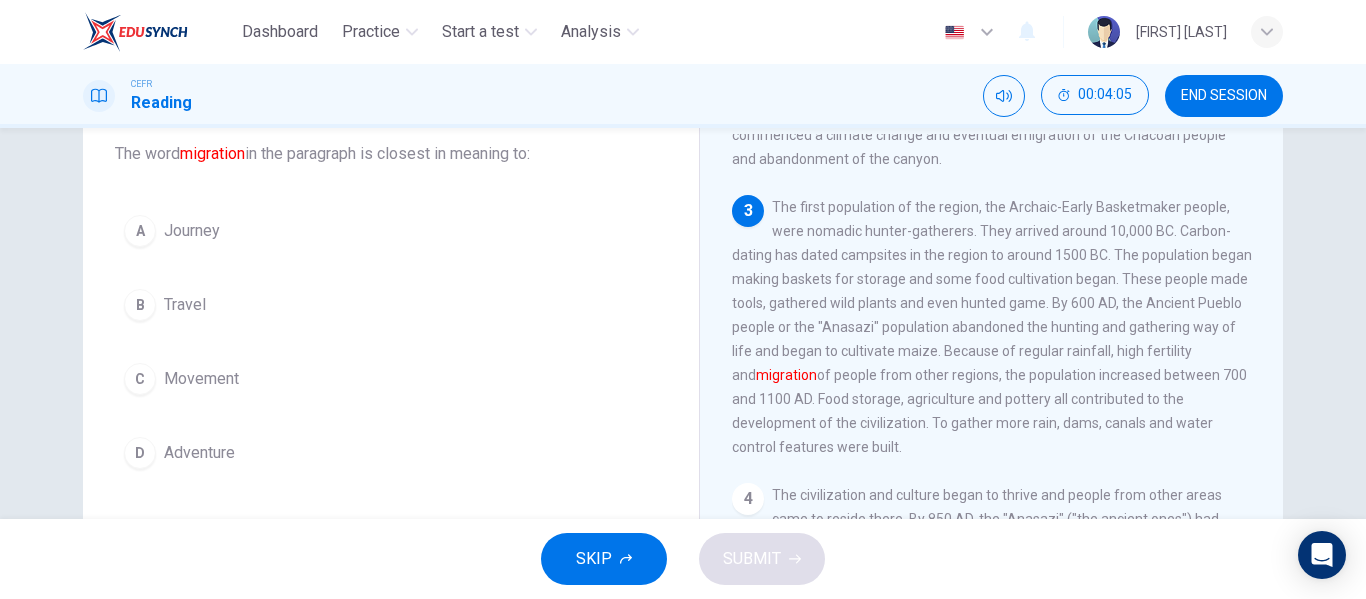 scroll, scrollTop: 279, scrollLeft: 0, axis: vertical 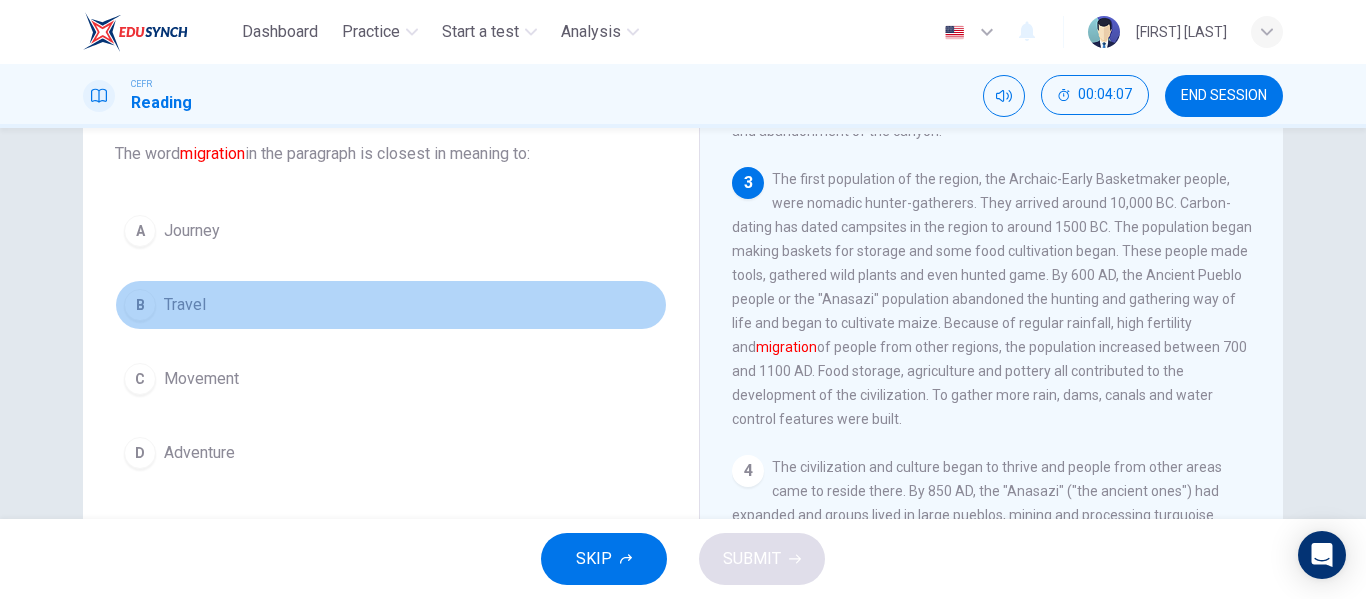 click on "B Travel" at bounding box center (391, 305) 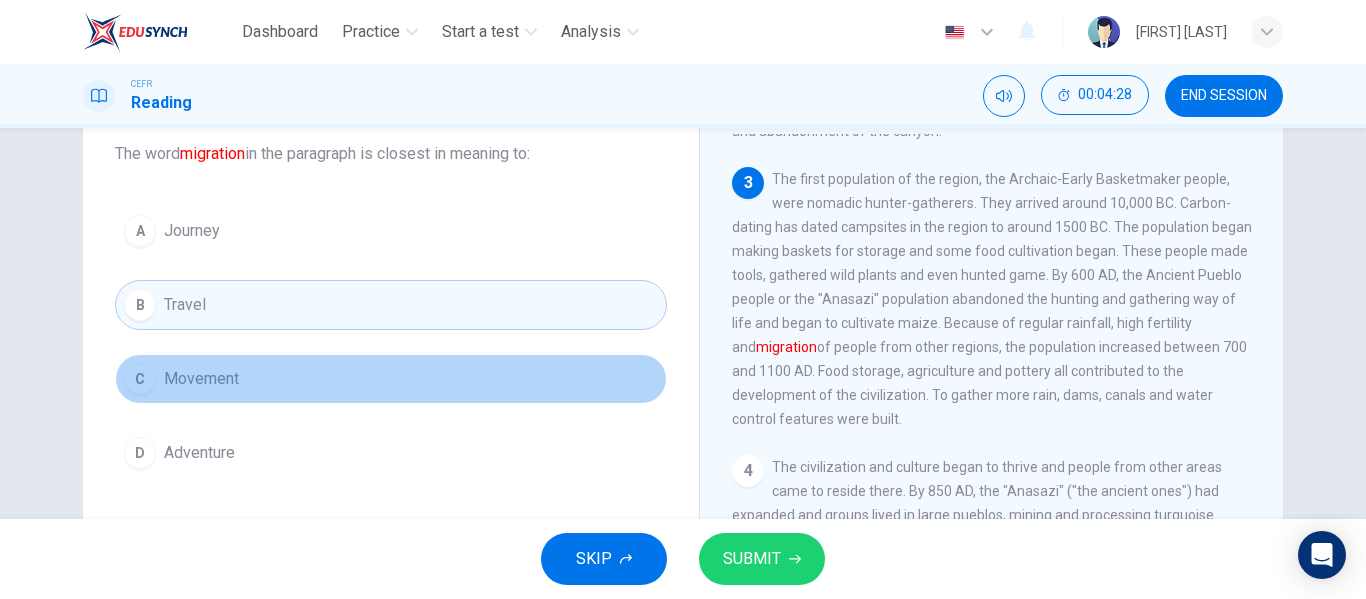 click on "C Movement" at bounding box center (391, 379) 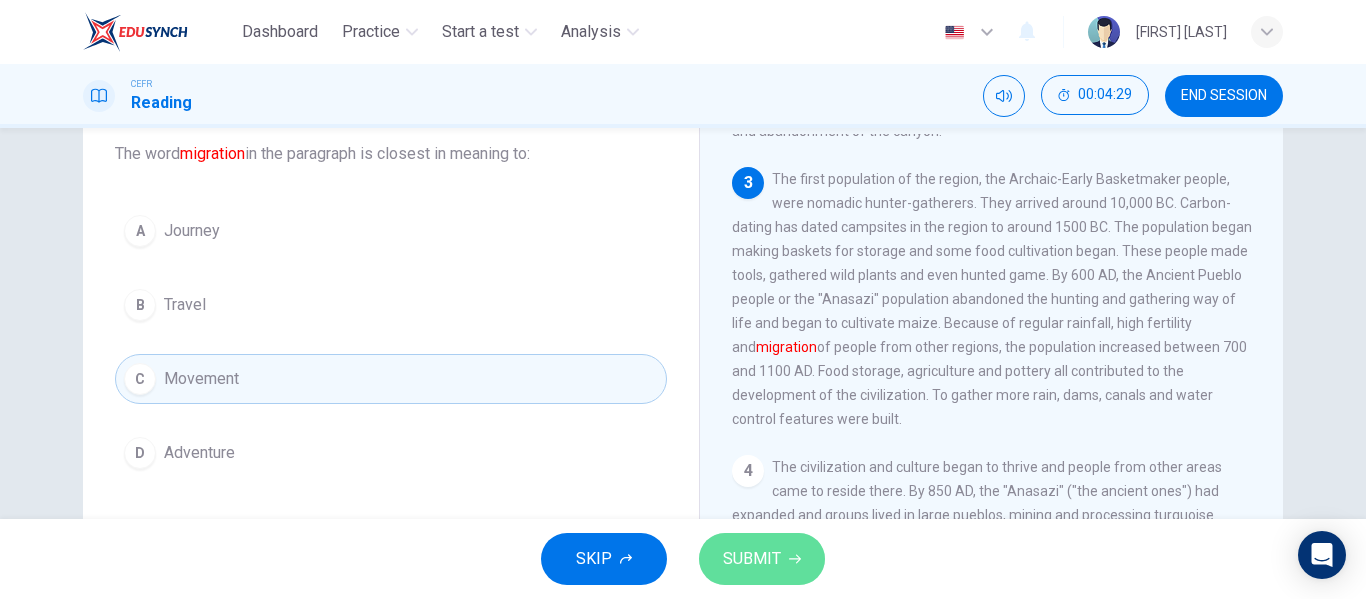 click on "SUBMIT" at bounding box center [752, 559] 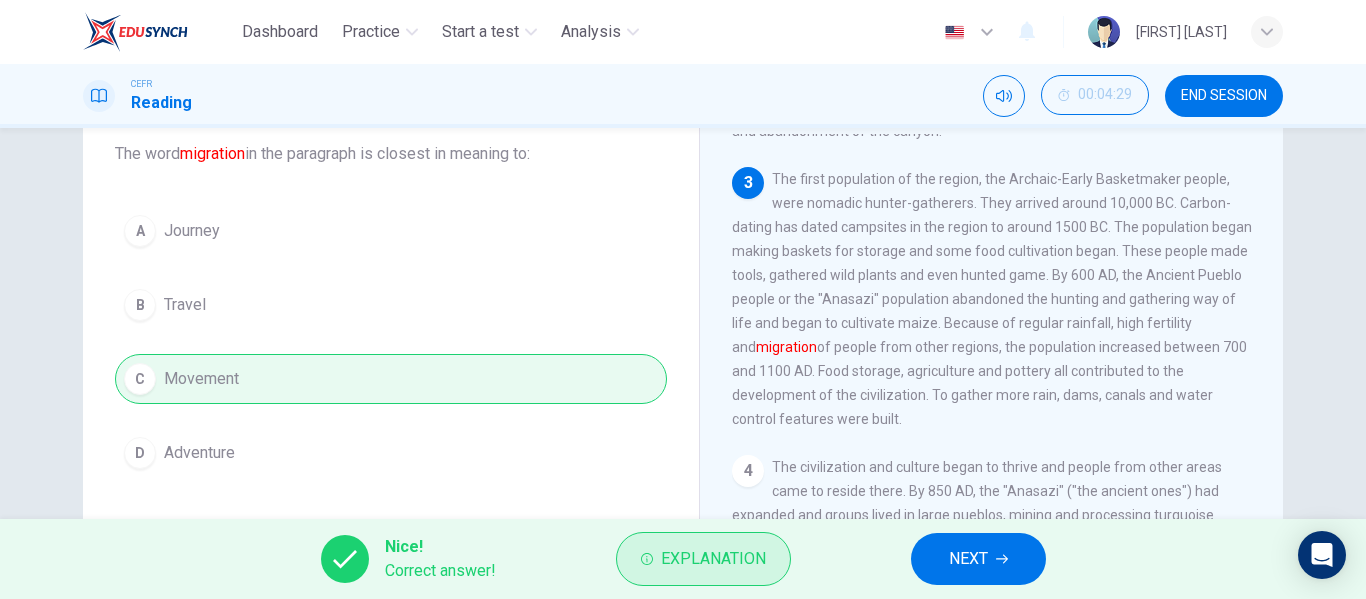 click on "Explanation" at bounding box center [713, 559] 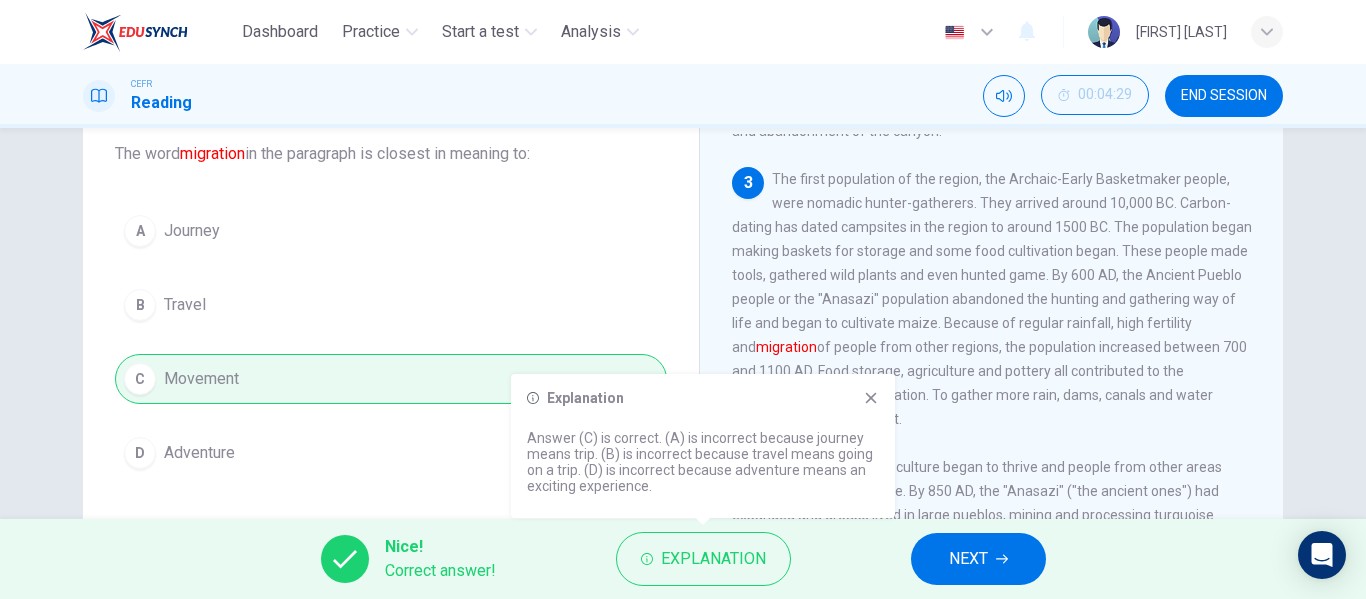type 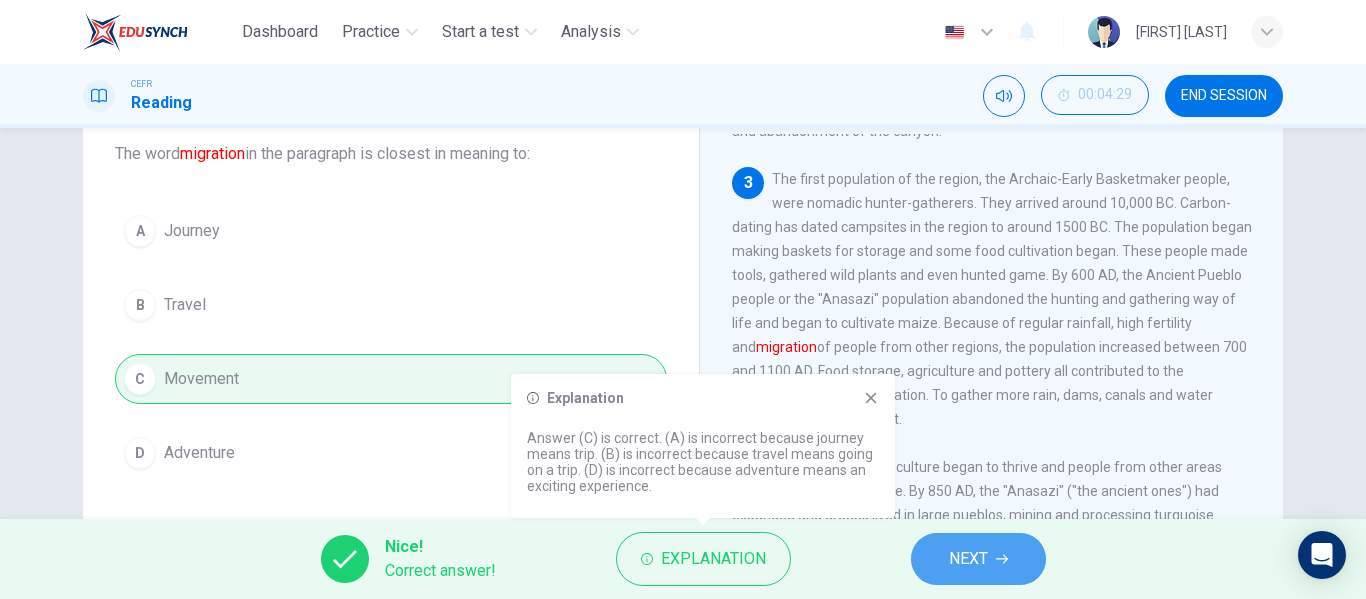 click on "NEXT" at bounding box center (978, 559) 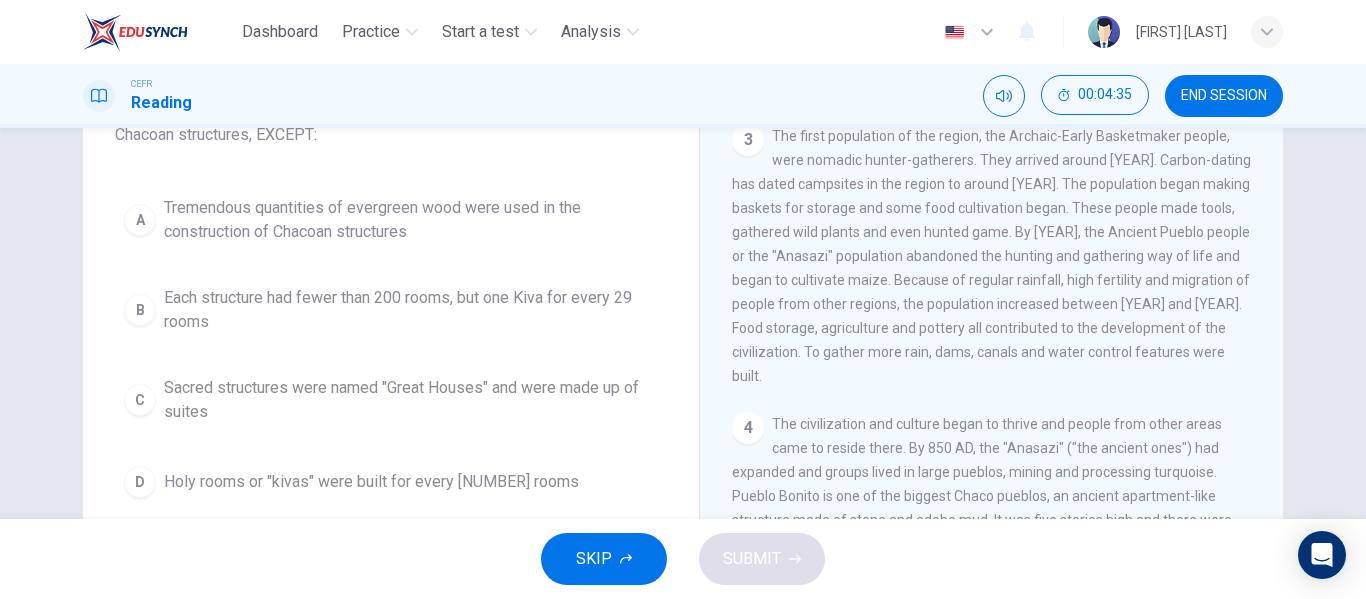 scroll, scrollTop: 166, scrollLeft: 0, axis: vertical 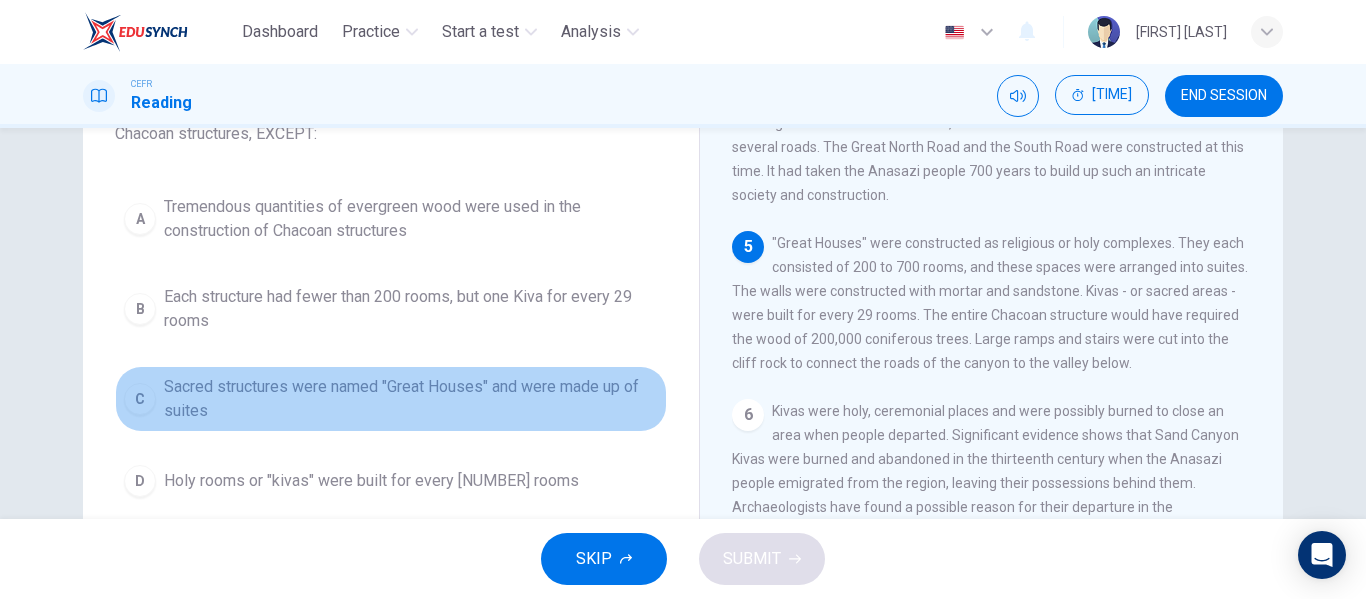 click on "Sacred structures were named "Great Houses" and were made up of suites" at bounding box center [411, 219] 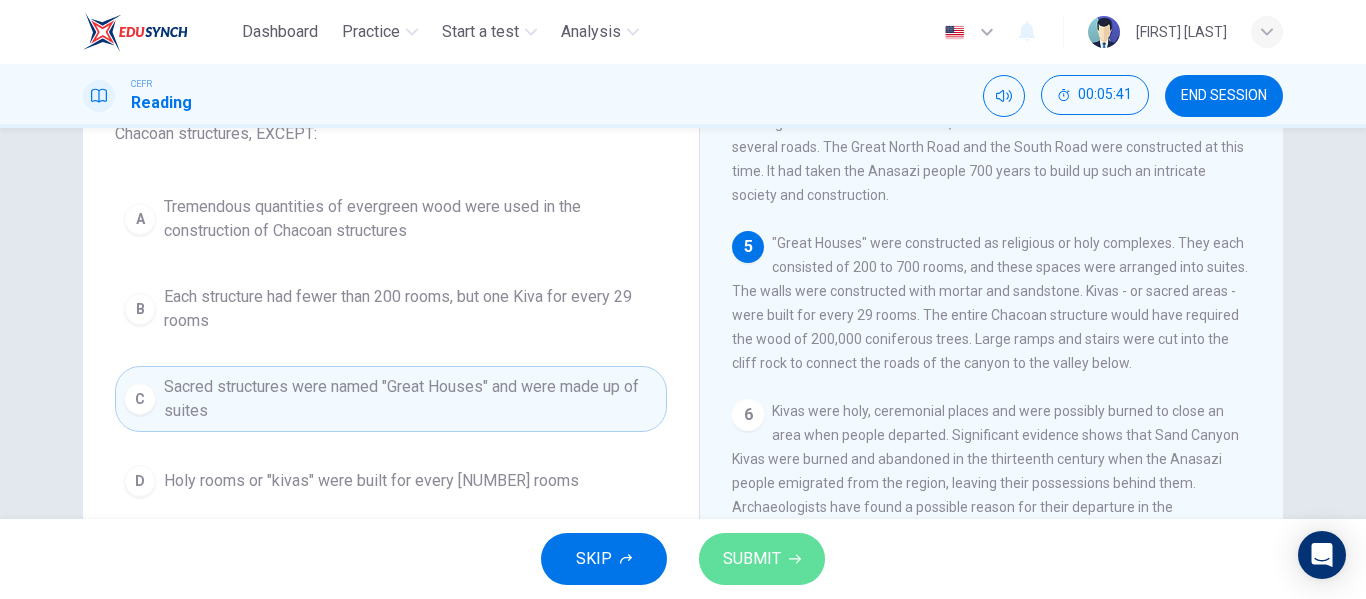 click on "SUBMIT" at bounding box center [752, 559] 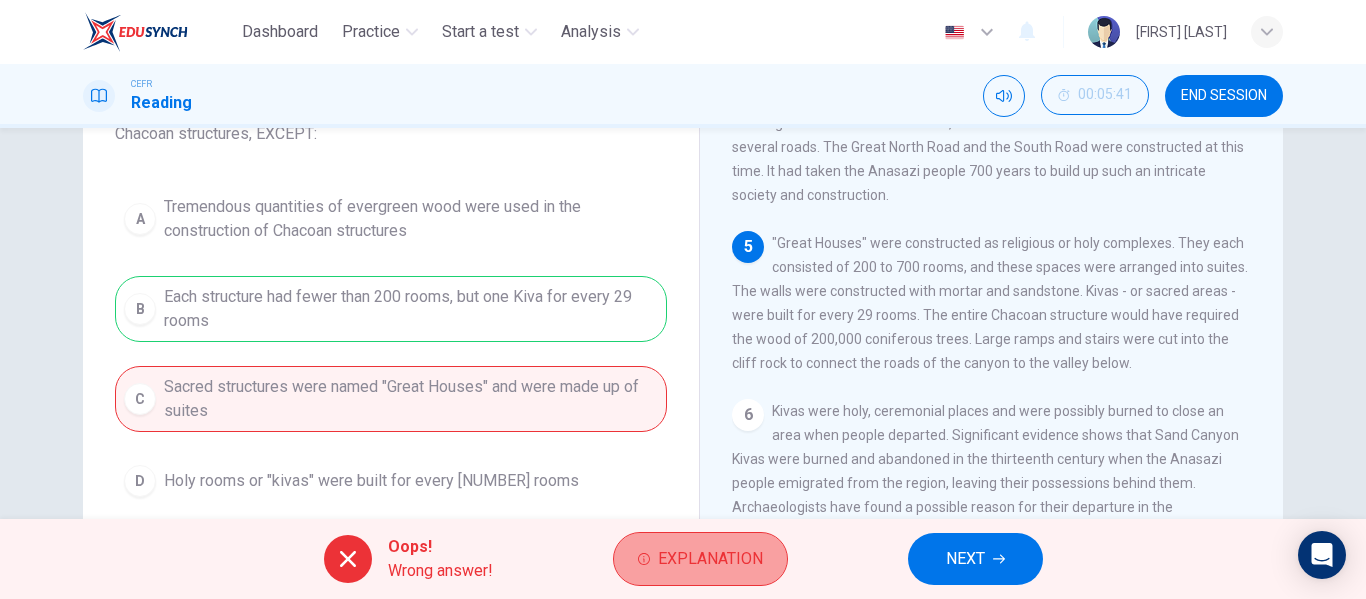 click on "Explanation" at bounding box center [710, 559] 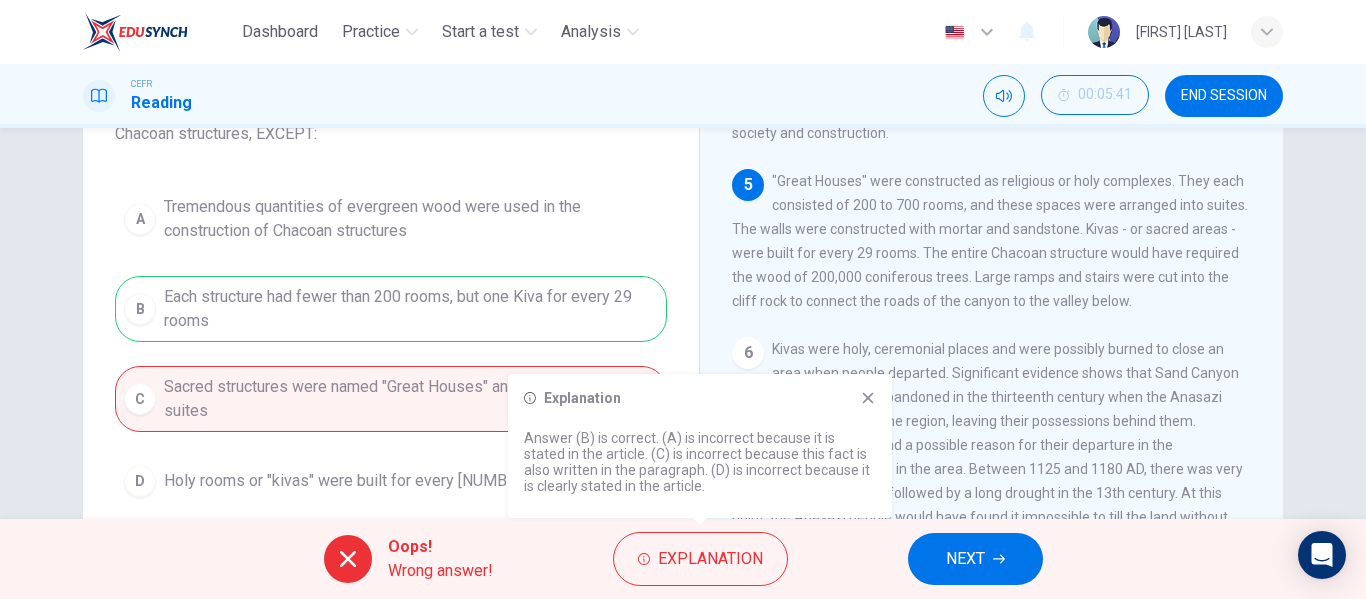 scroll, scrollTop: 787, scrollLeft: 0, axis: vertical 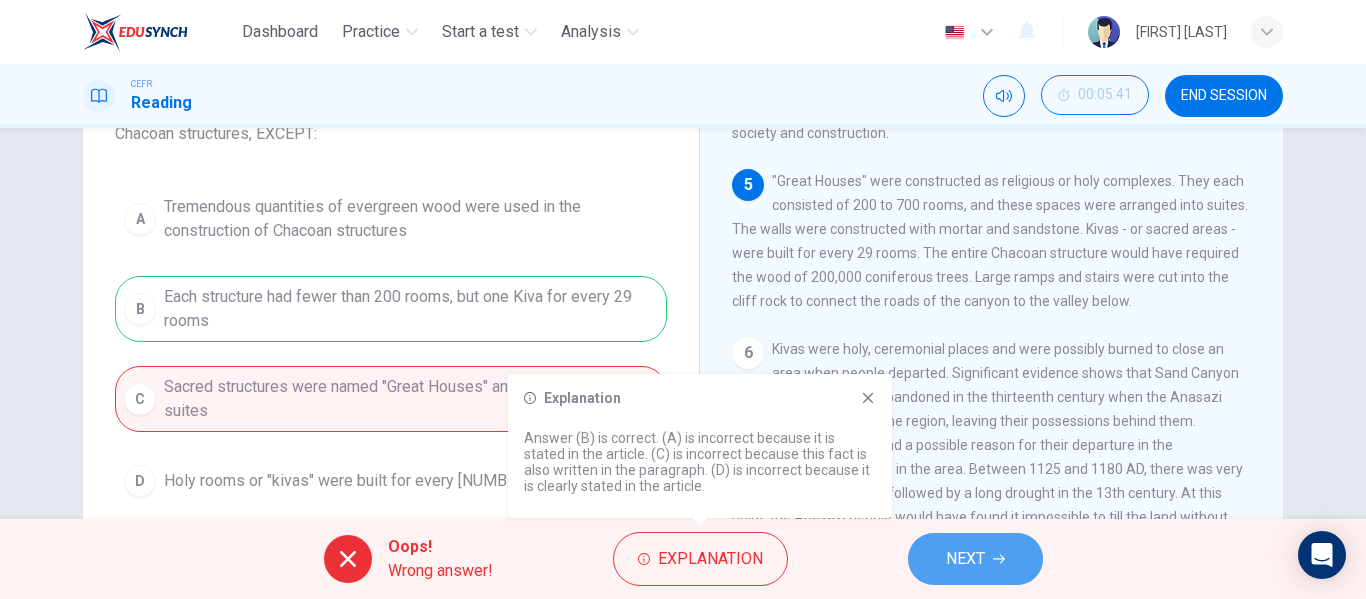 click on "NEXT" at bounding box center (965, 559) 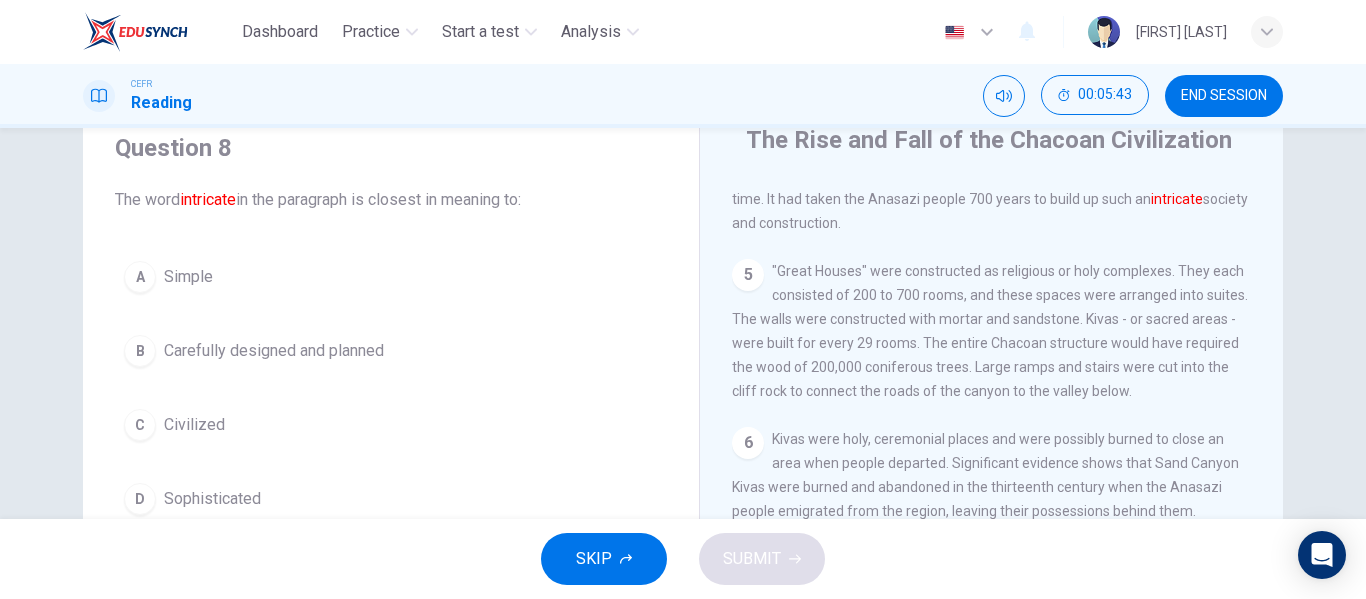 scroll, scrollTop: 75, scrollLeft: 0, axis: vertical 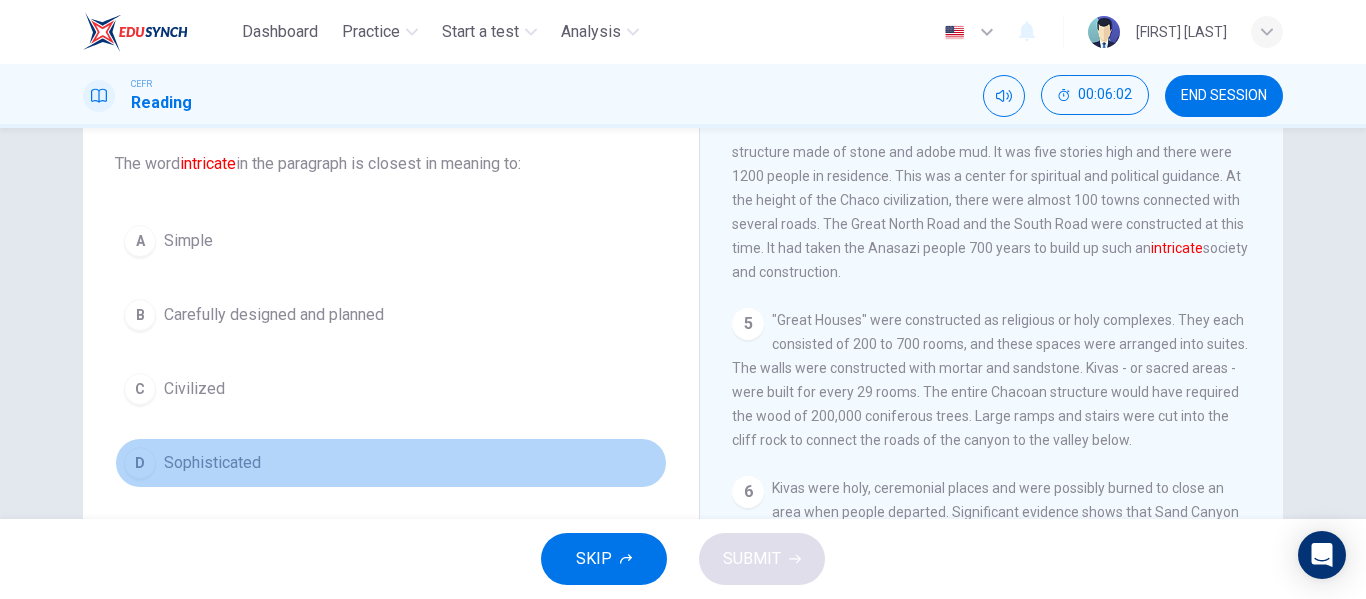 click on "D Sophisticated" at bounding box center [391, 463] 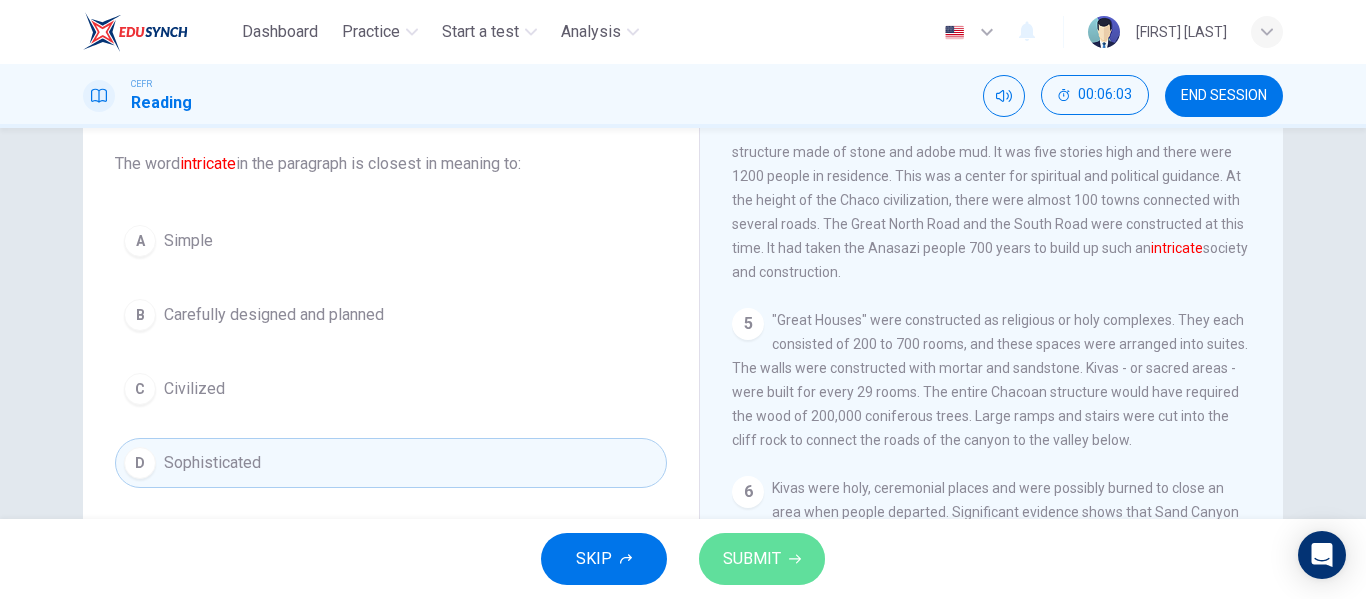 click on "SUBMIT" at bounding box center (752, 559) 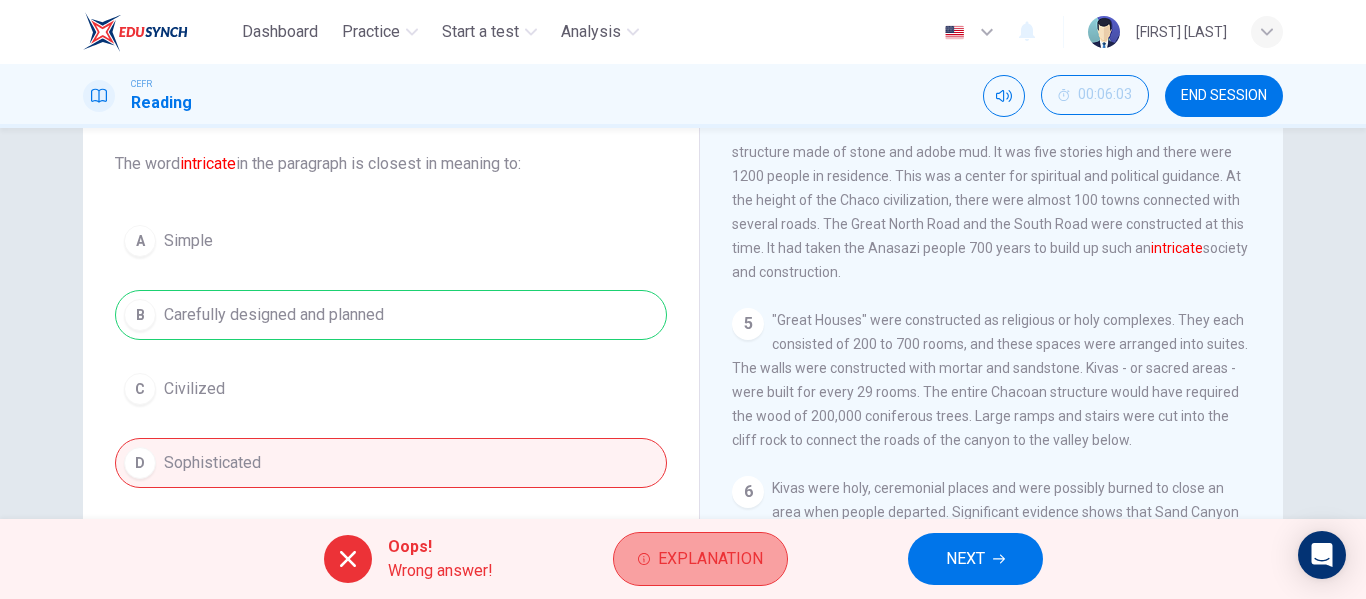 click on "Explanation" at bounding box center [710, 559] 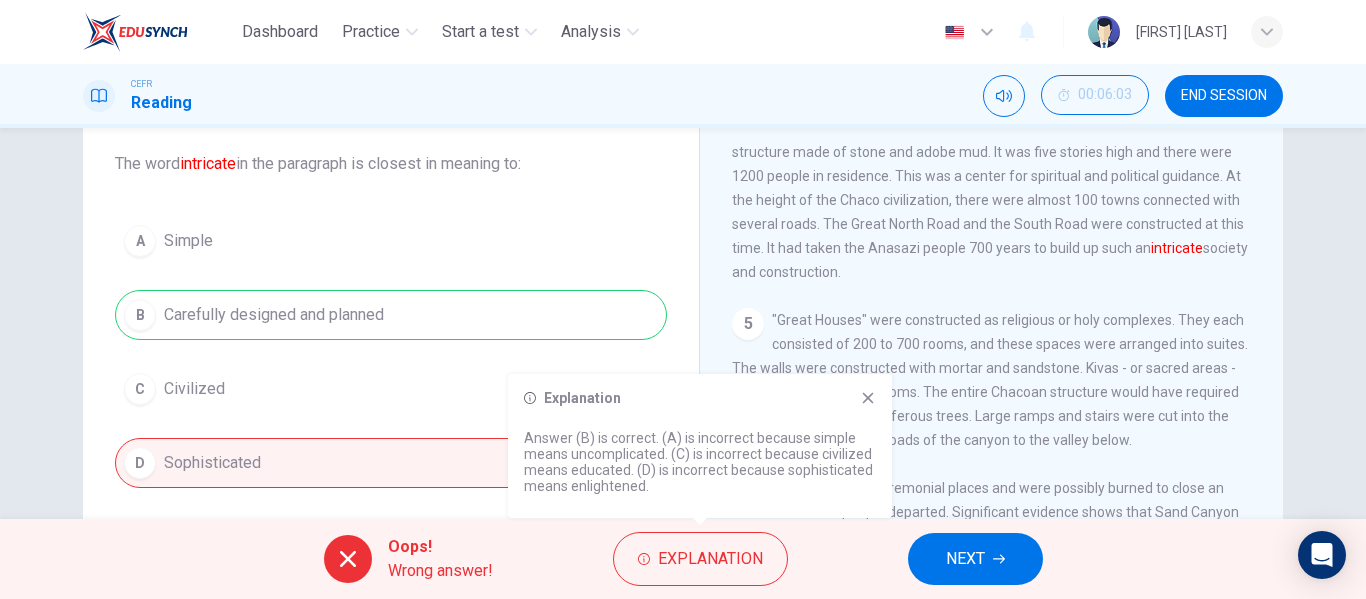 type 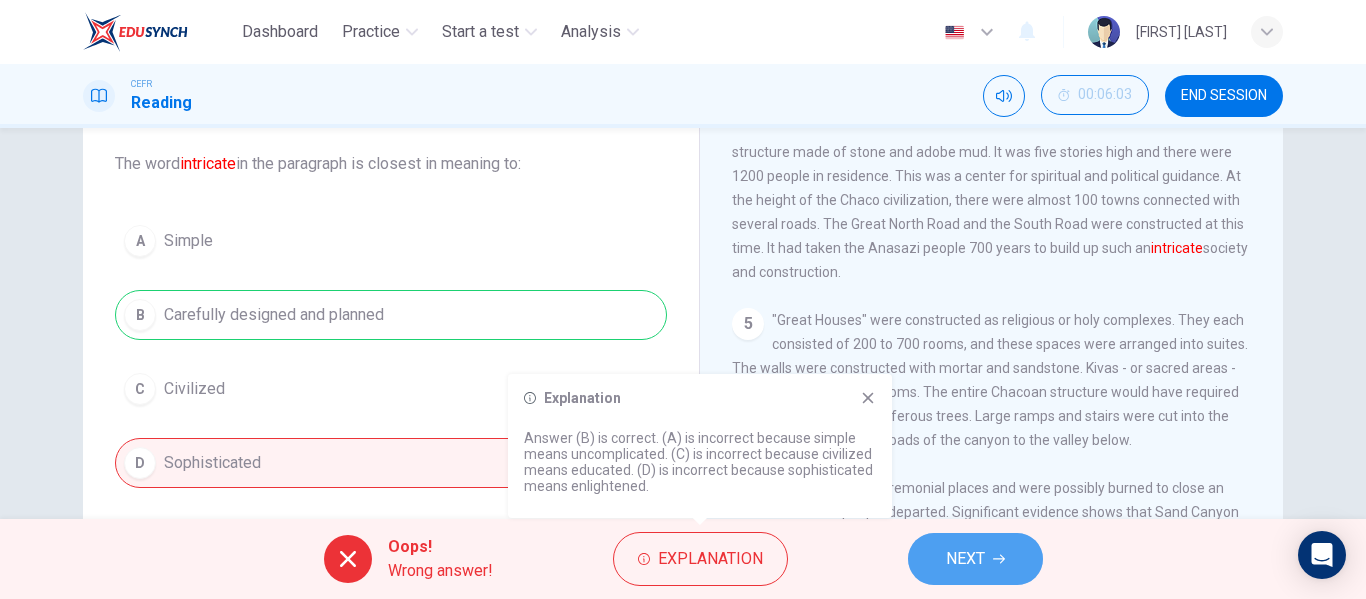 click on "NEXT" at bounding box center [975, 559] 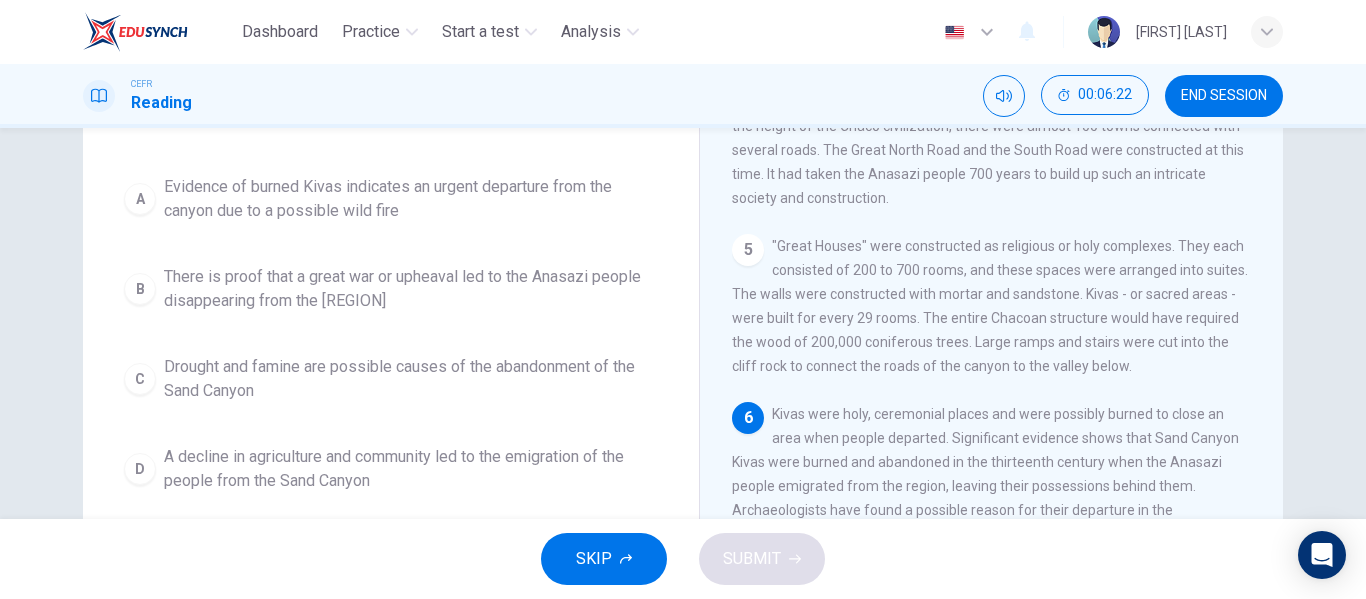 scroll, scrollTop: 185, scrollLeft: 0, axis: vertical 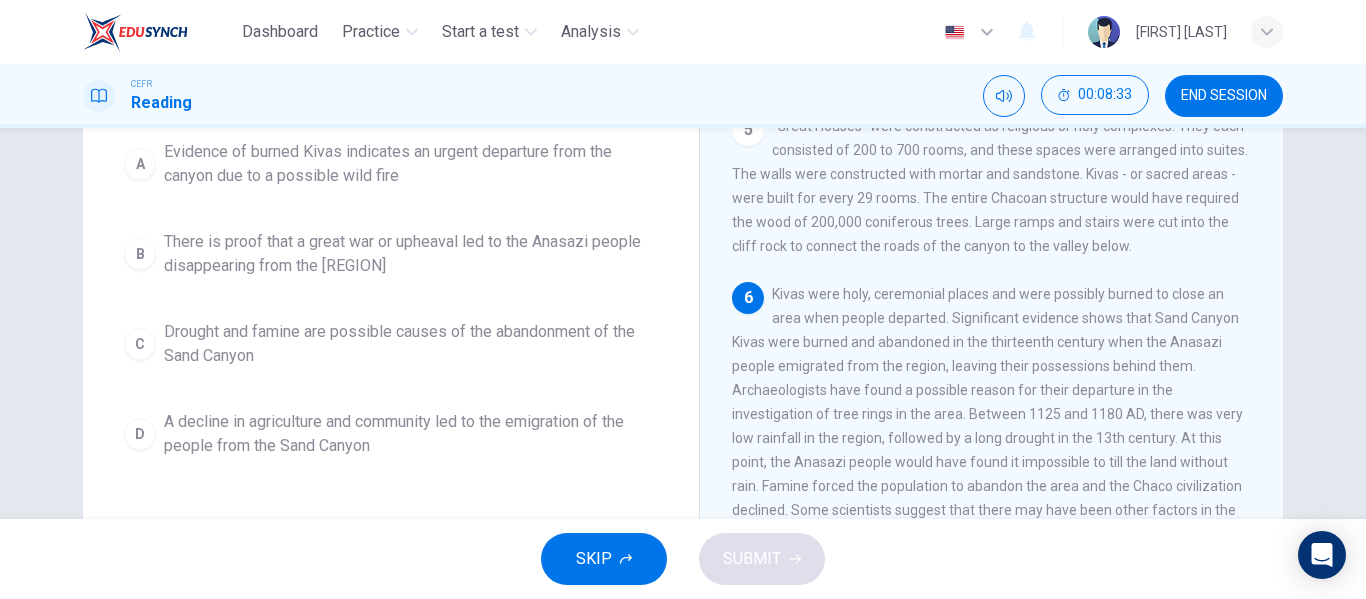 click on "A Evidence of burned Kivas indicates an urgent departure from the canyon due to a possible wild fire B There is proof that a great war or upheaval led to the Anasazi people disappearing from the region C Drought and famine are possible causes of the abandonment of the Sand Canyon D A decline in agriculture and community led to the emigration of the people from the Sand Canyon" at bounding box center (391, 299) 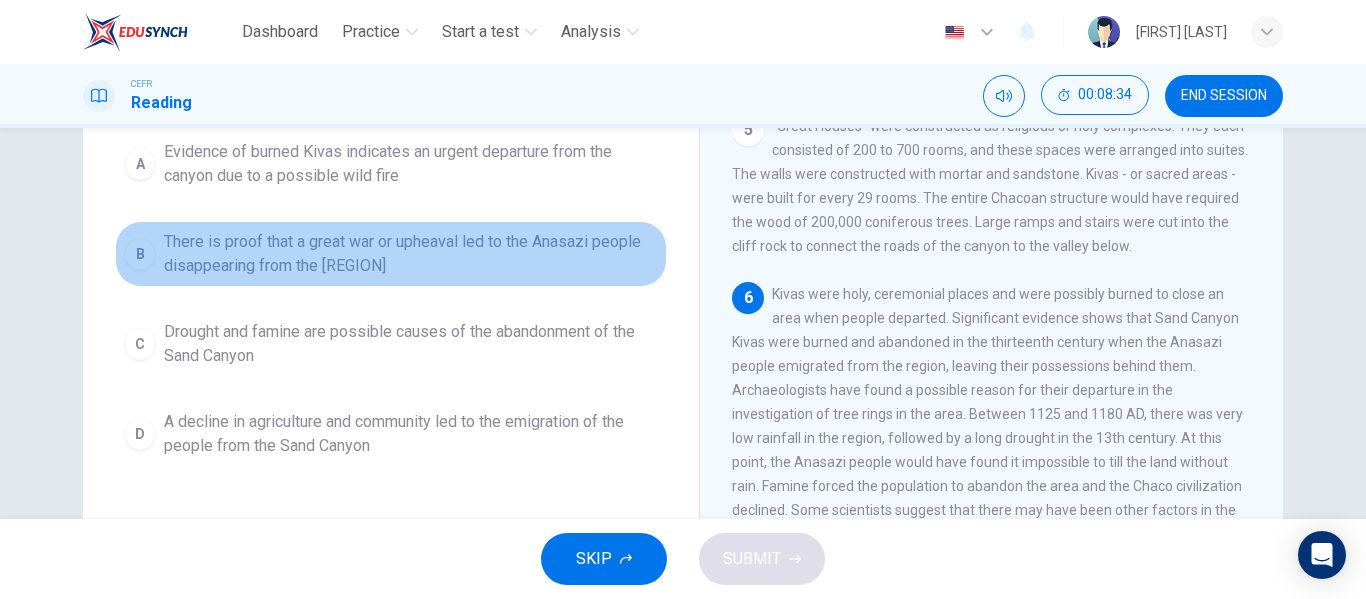 click on "B There is proof that a great war or upheaval led to the Anasazi people disappearing from the [REGION]" at bounding box center [391, 254] 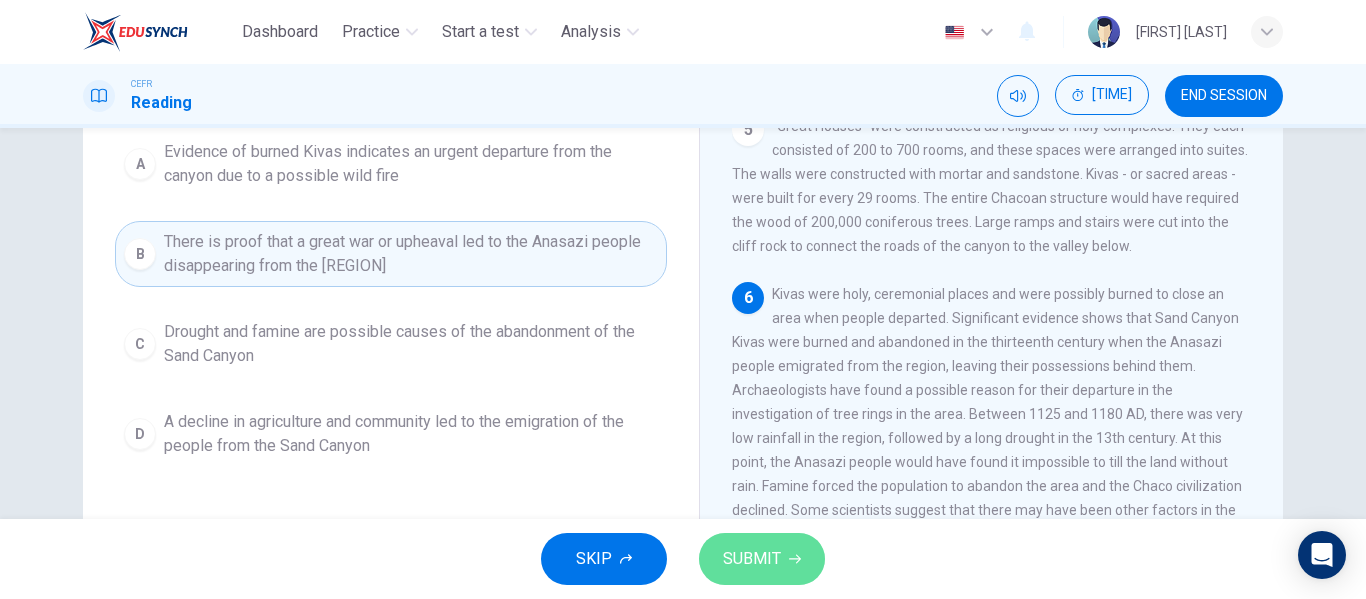 click on "SUBMIT" at bounding box center (762, 559) 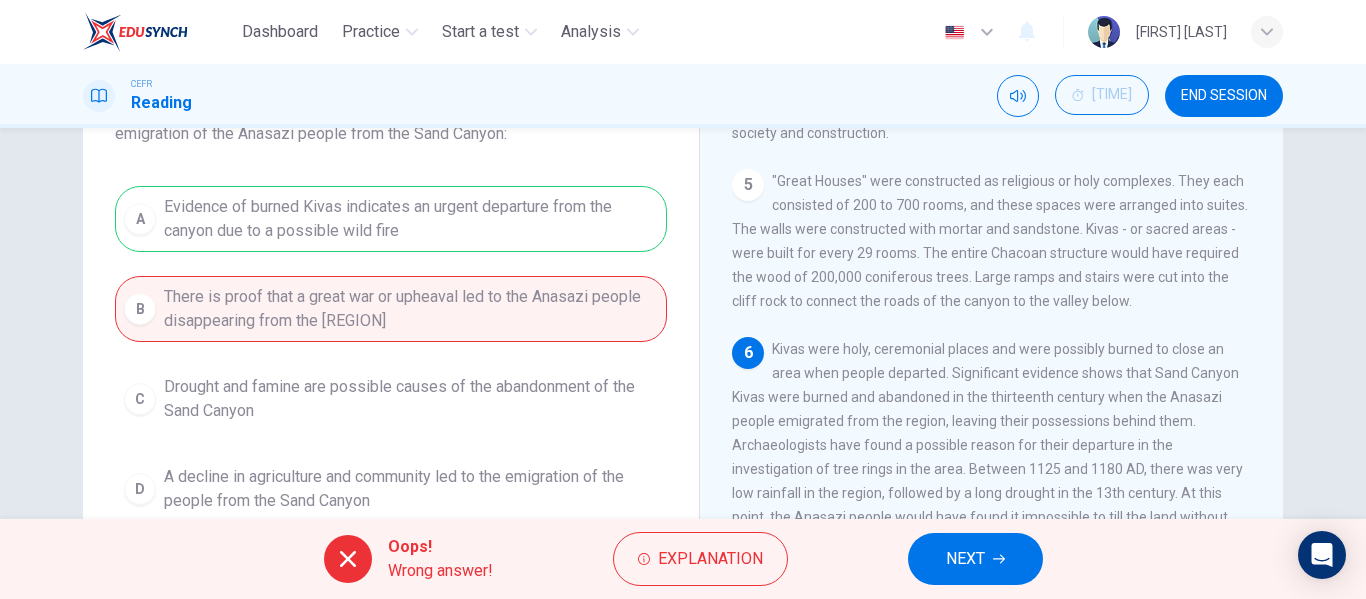 scroll, scrollTop: 165, scrollLeft: 0, axis: vertical 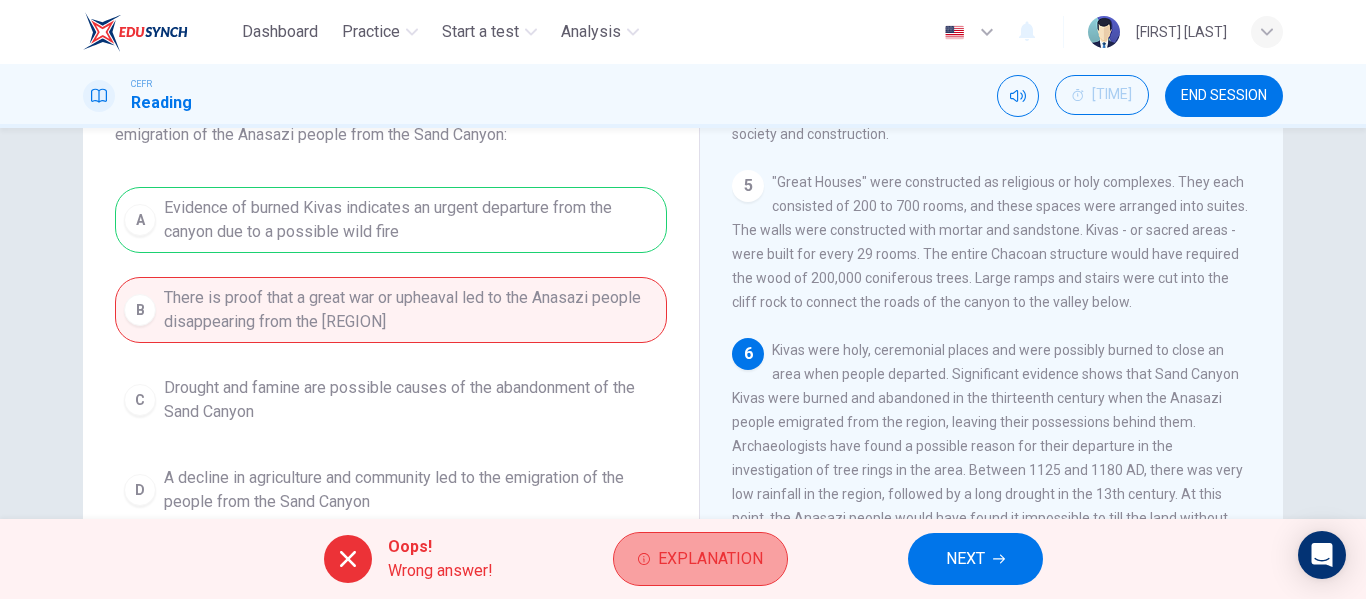 click on "Explanation" at bounding box center (710, 559) 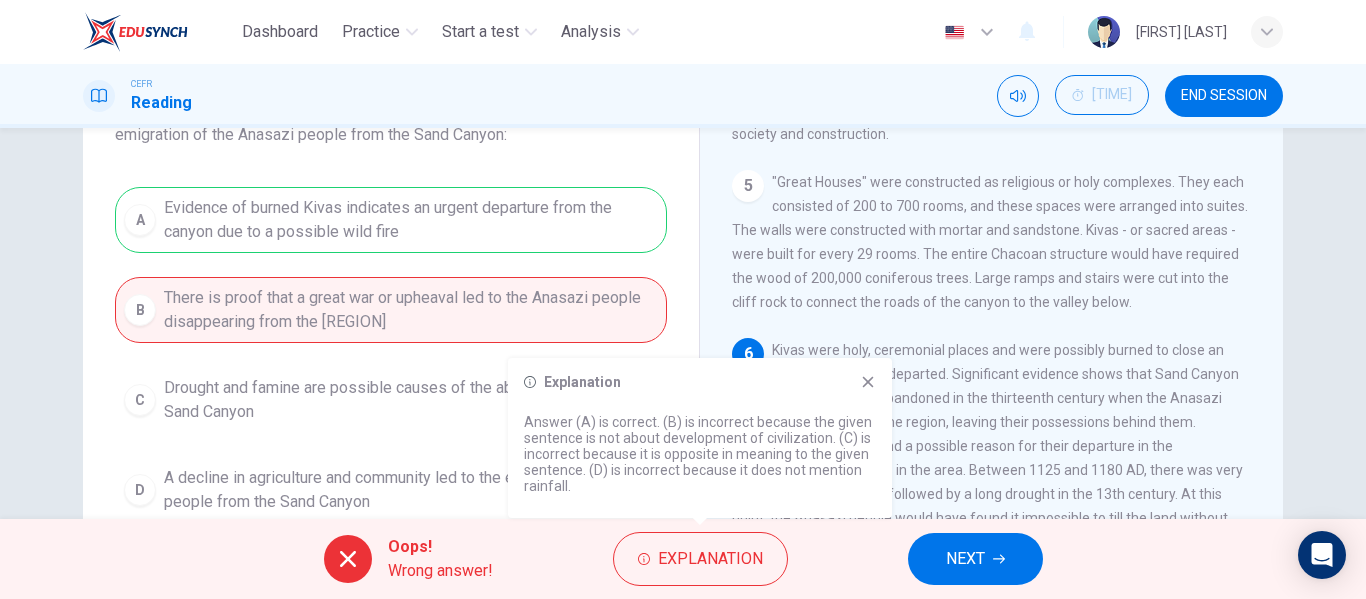 click on "Explanation" at bounding box center (700, 382) 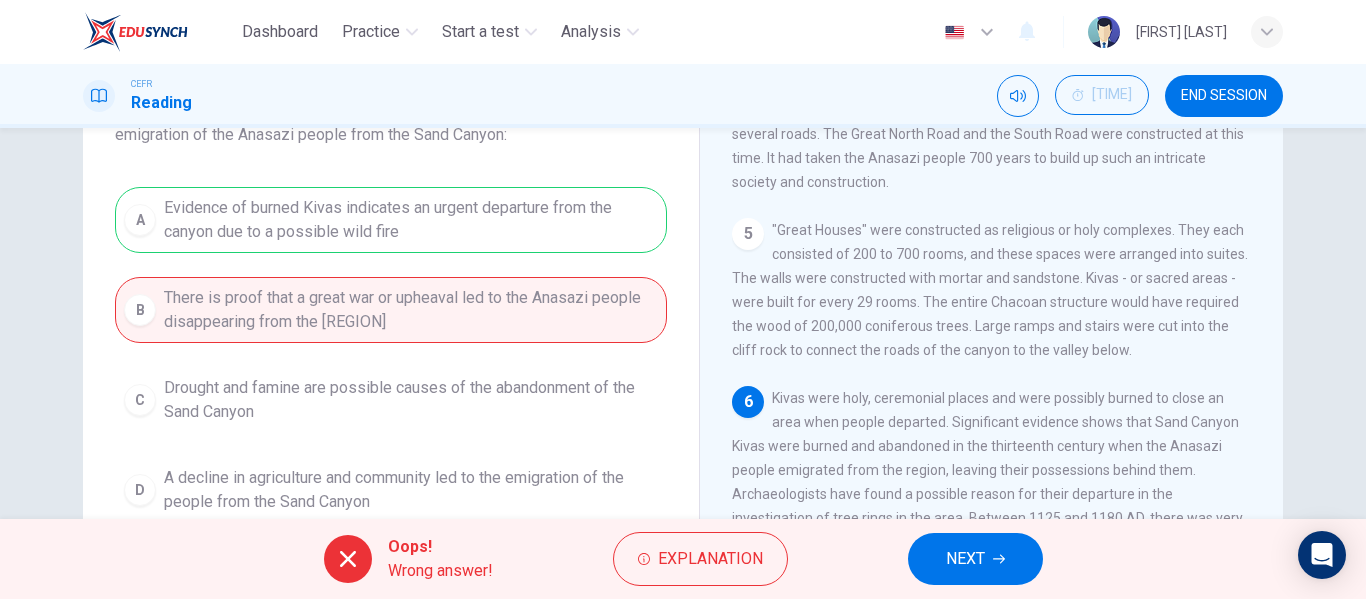 scroll, scrollTop: 739, scrollLeft: 0, axis: vertical 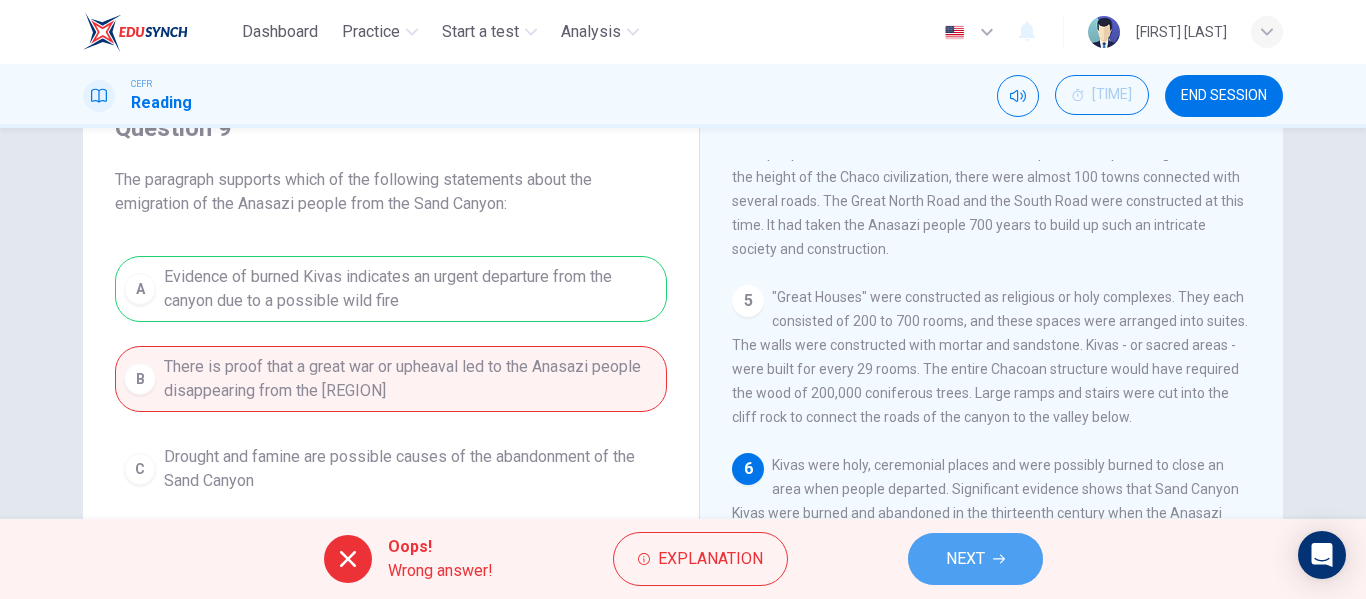click on "NEXT" at bounding box center [965, 559] 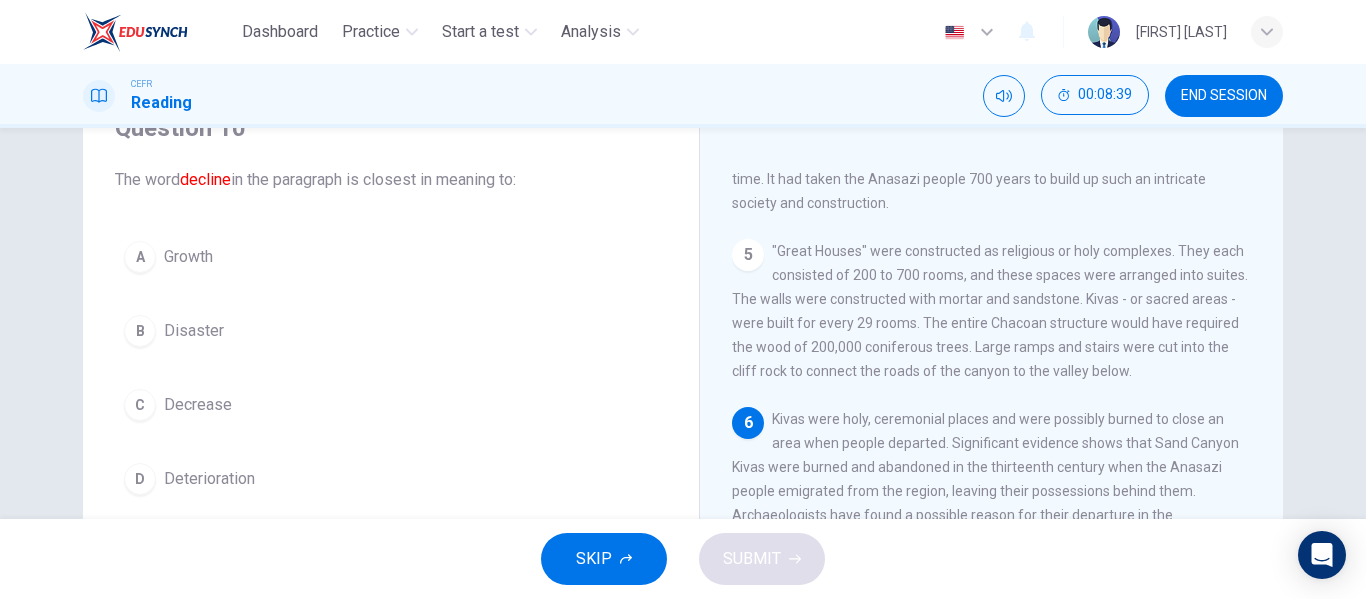 scroll, scrollTop: 837, scrollLeft: 0, axis: vertical 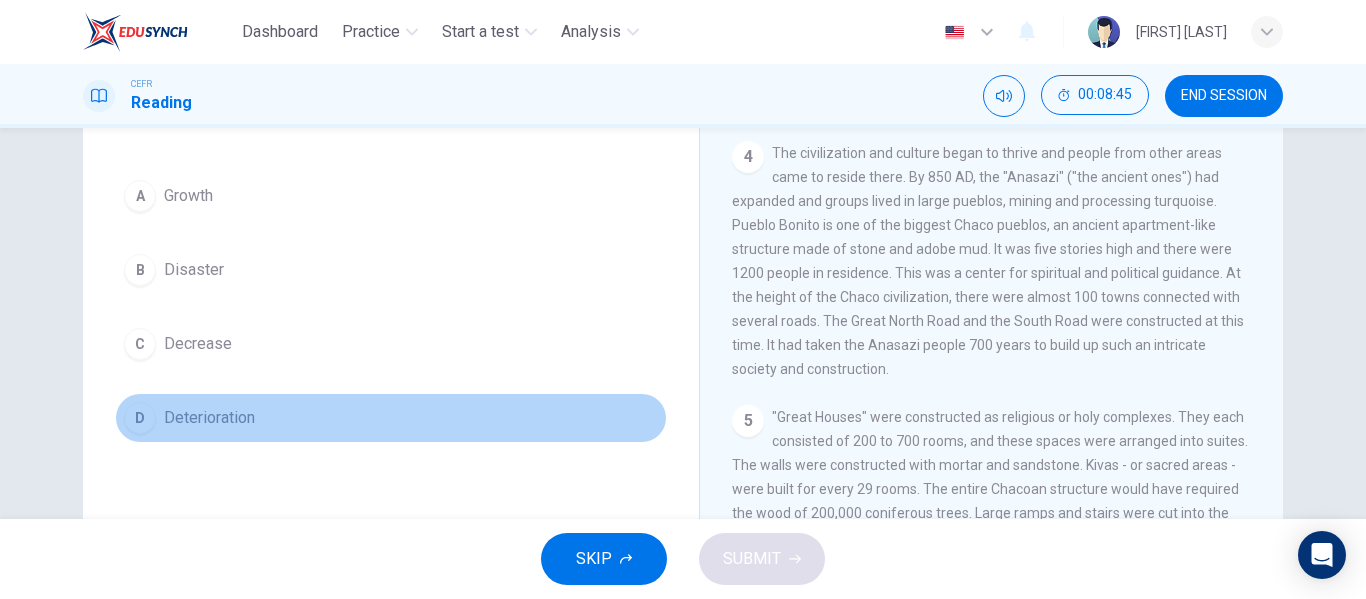 click on "D Deterioration" at bounding box center (391, 418) 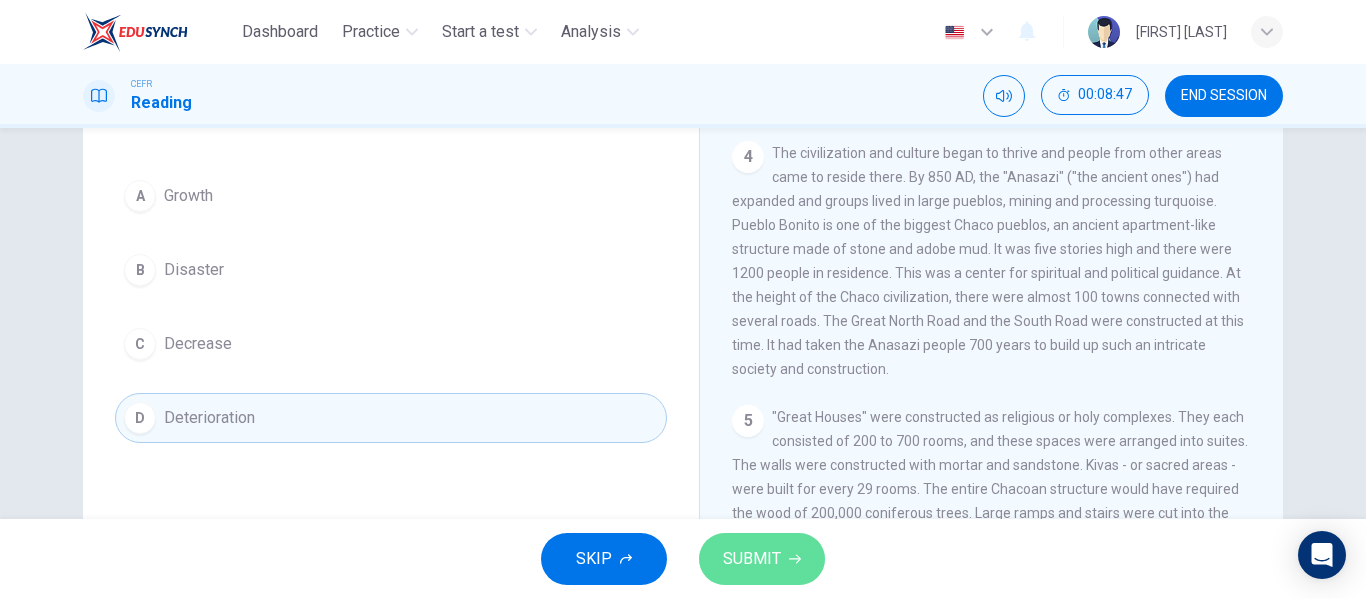 click on "SUBMIT" at bounding box center (762, 559) 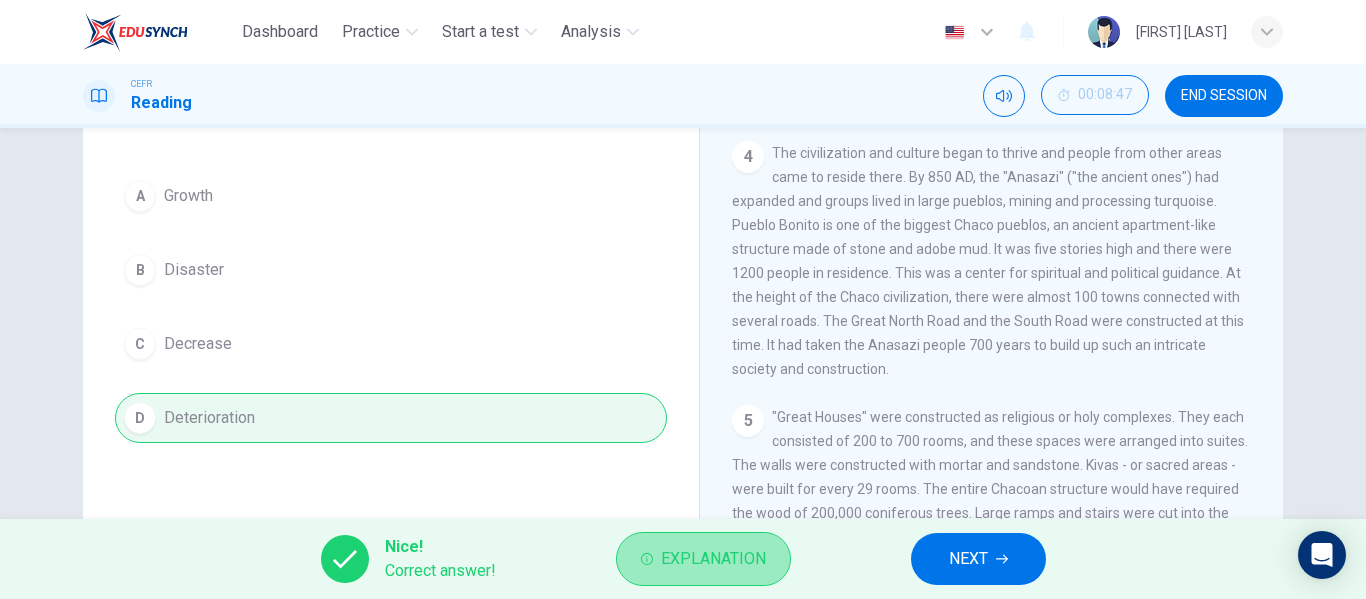 click on "Explanation" at bounding box center [703, 559] 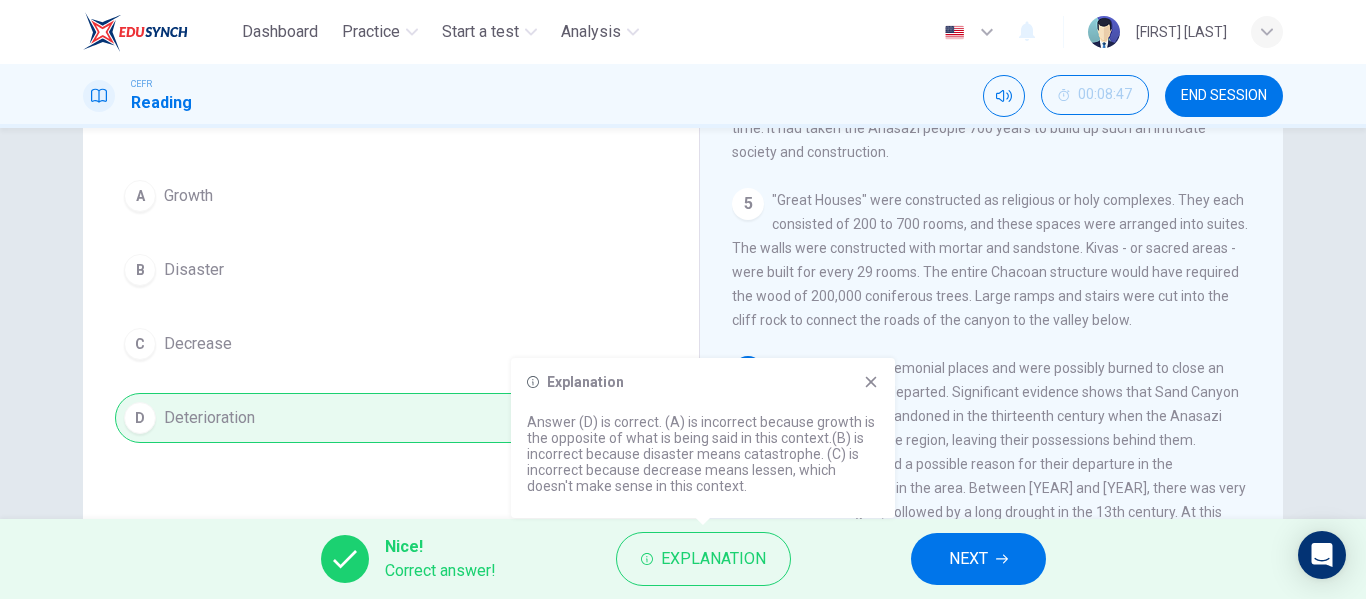 scroll, scrollTop: 837, scrollLeft: 0, axis: vertical 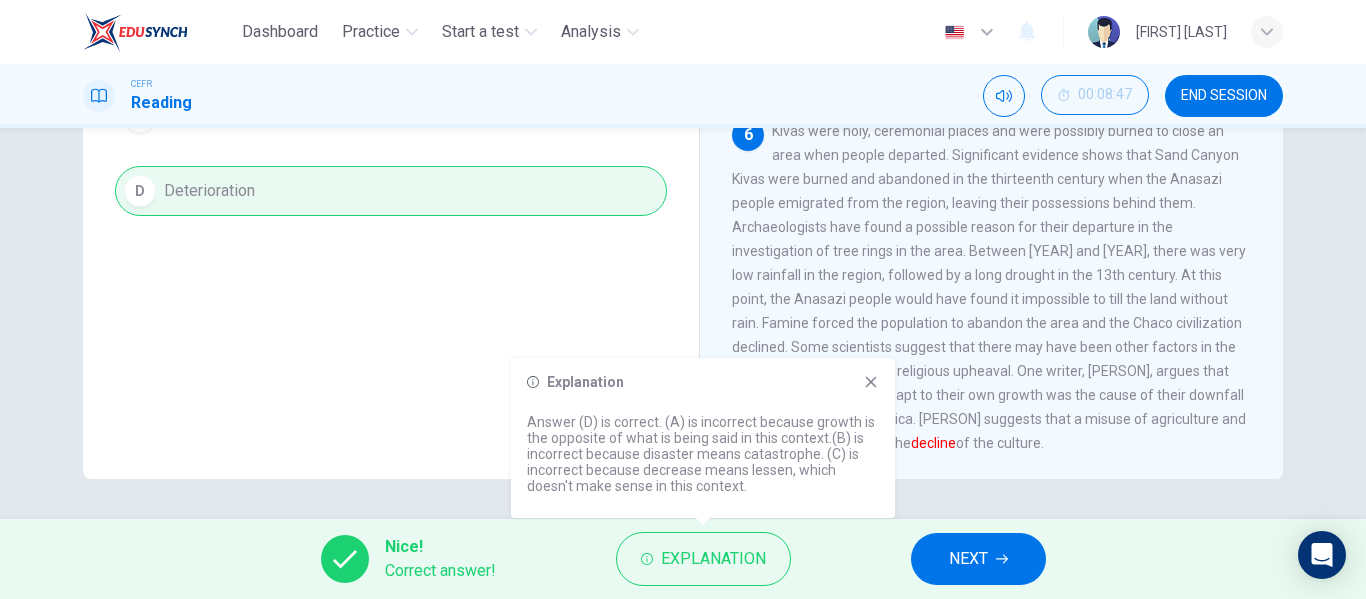 type 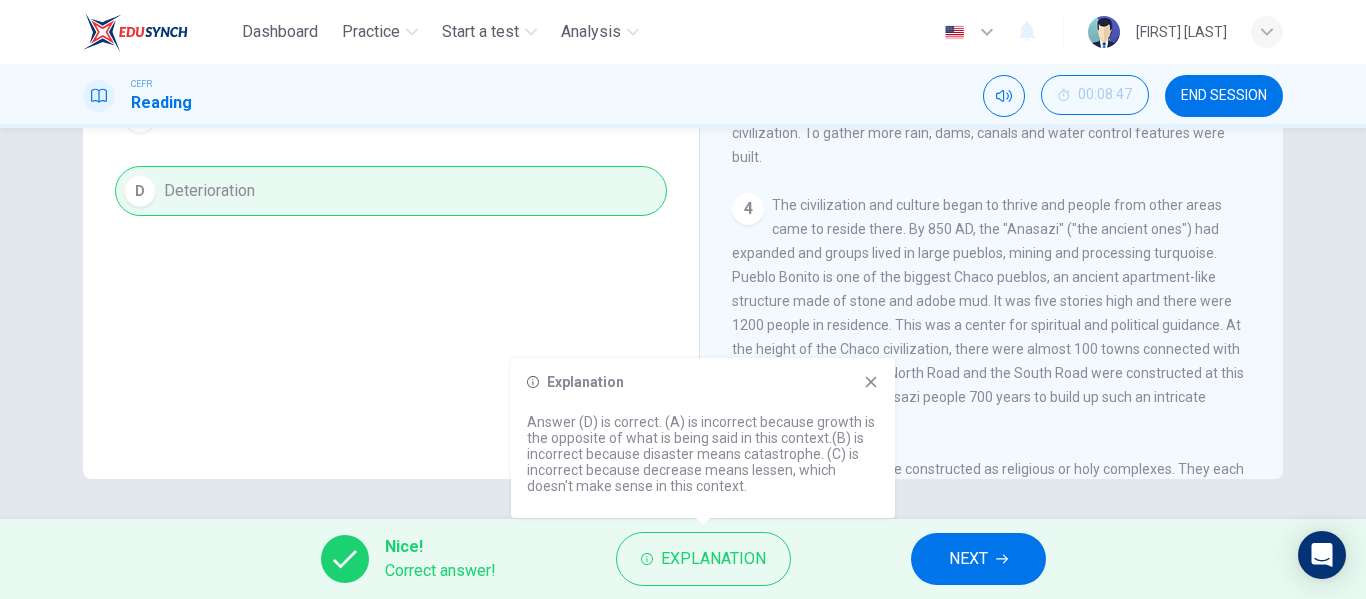 scroll, scrollTop: 0, scrollLeft: 0, axis: both 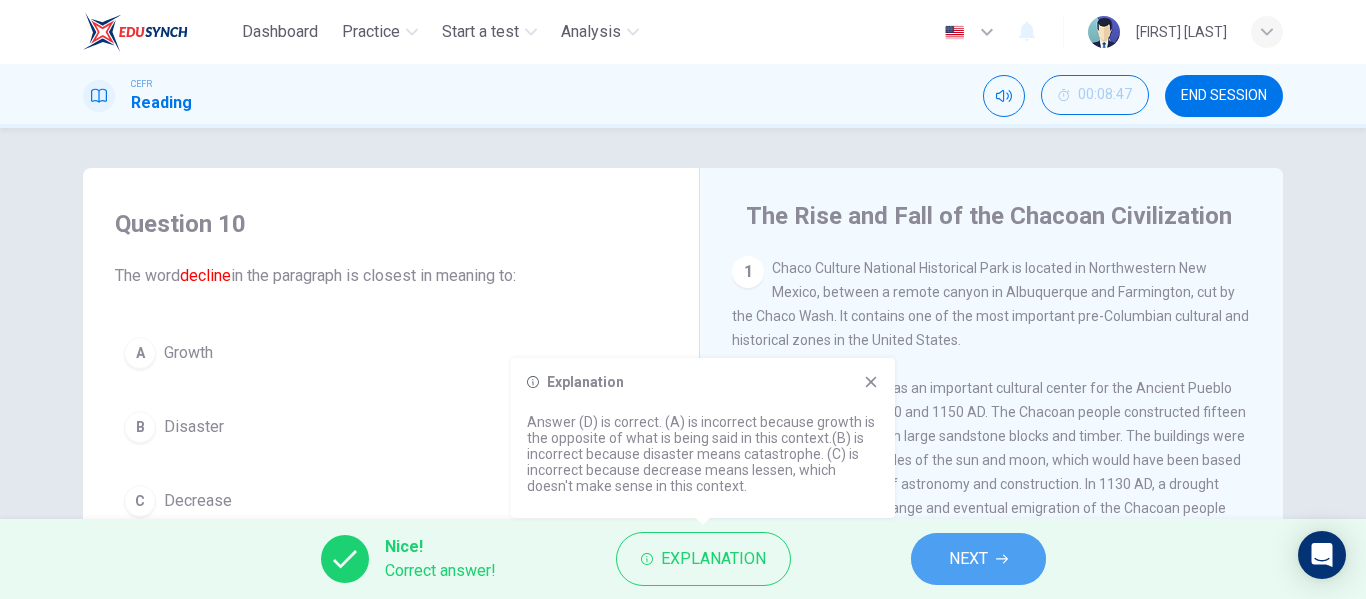 click at bounding box center (1002, 559) 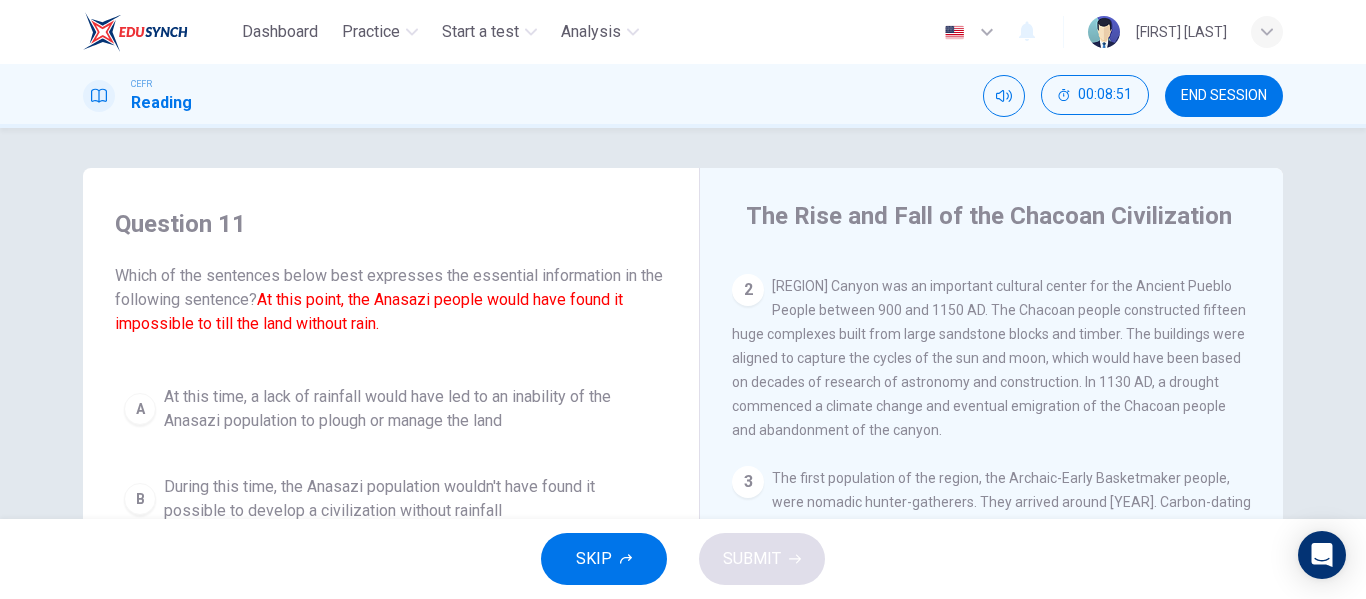 scroll, scrollTop: 103, scrollLeft: 0, axis: vertical 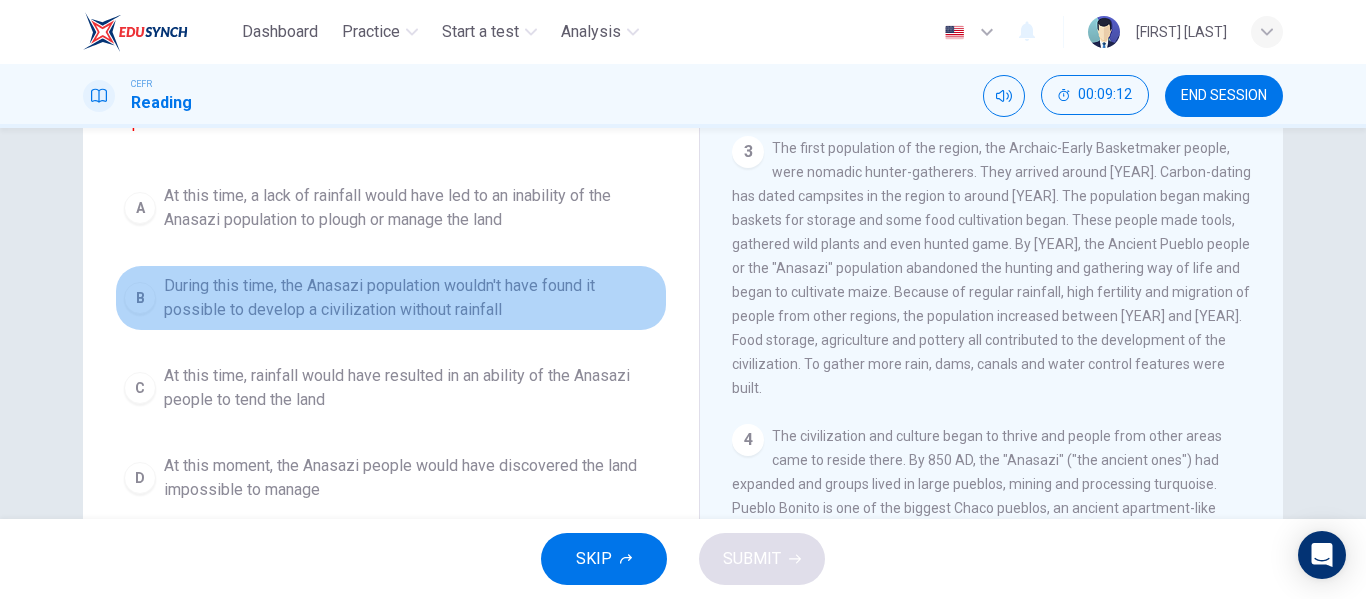 click on "B During this time, the Anasazi population wouldn't have found it possible to develop a civilization without rainfall" at bounding box center (391, 298) 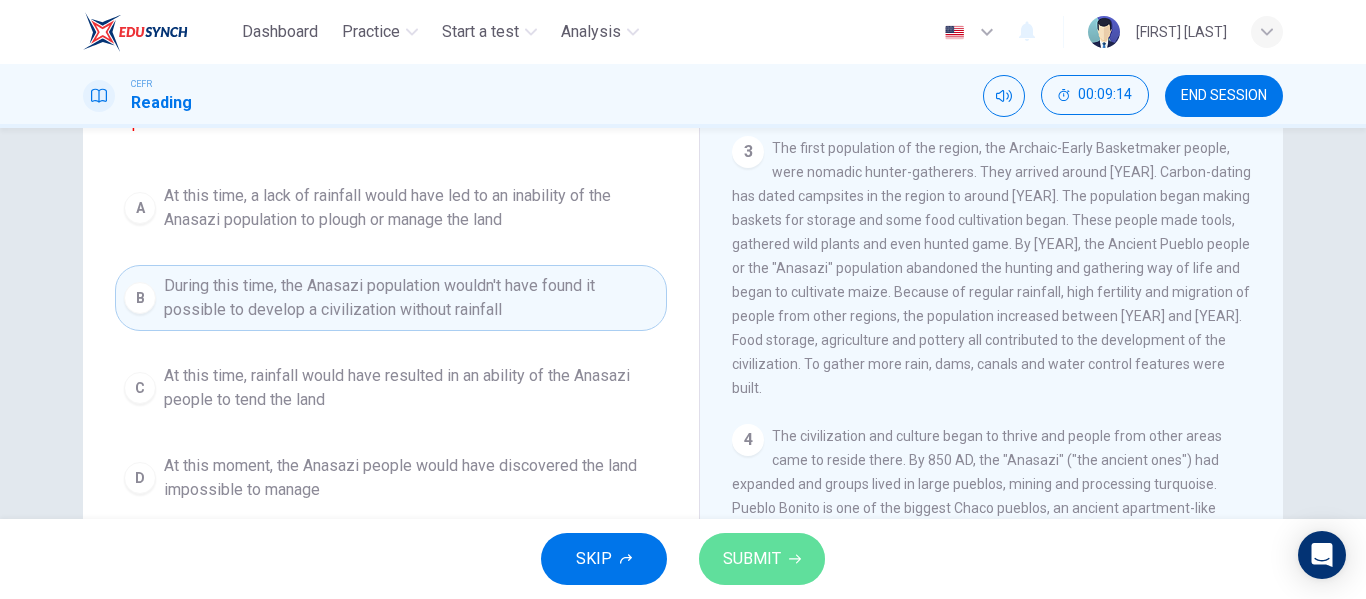 click on "SUBMIT" at bounding box center [752, 559] 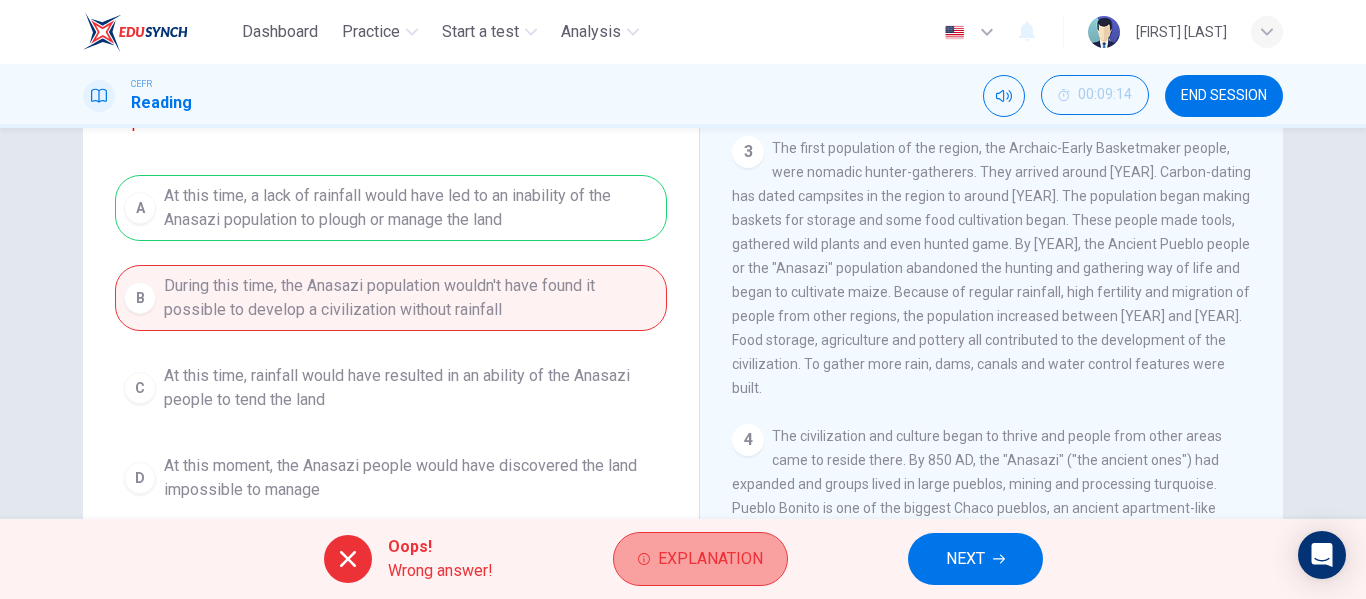 click on "Explanation" at bounding box center [710, 559] 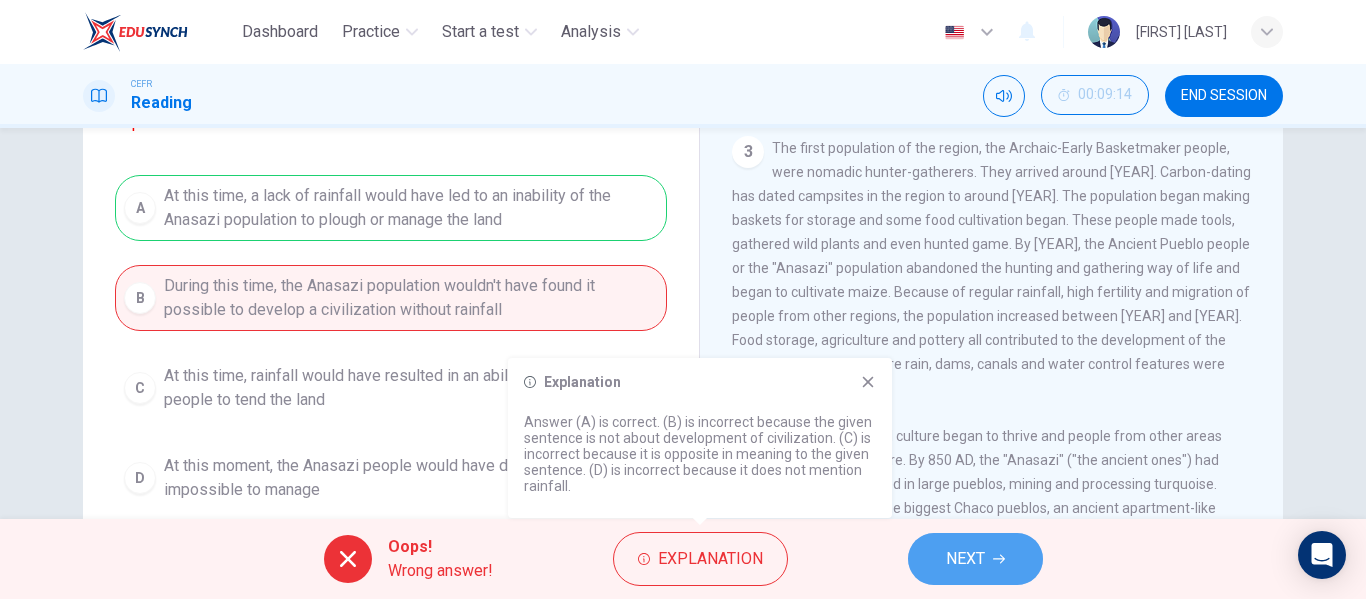 click on "NEXT" at bounding box center [975, 559] 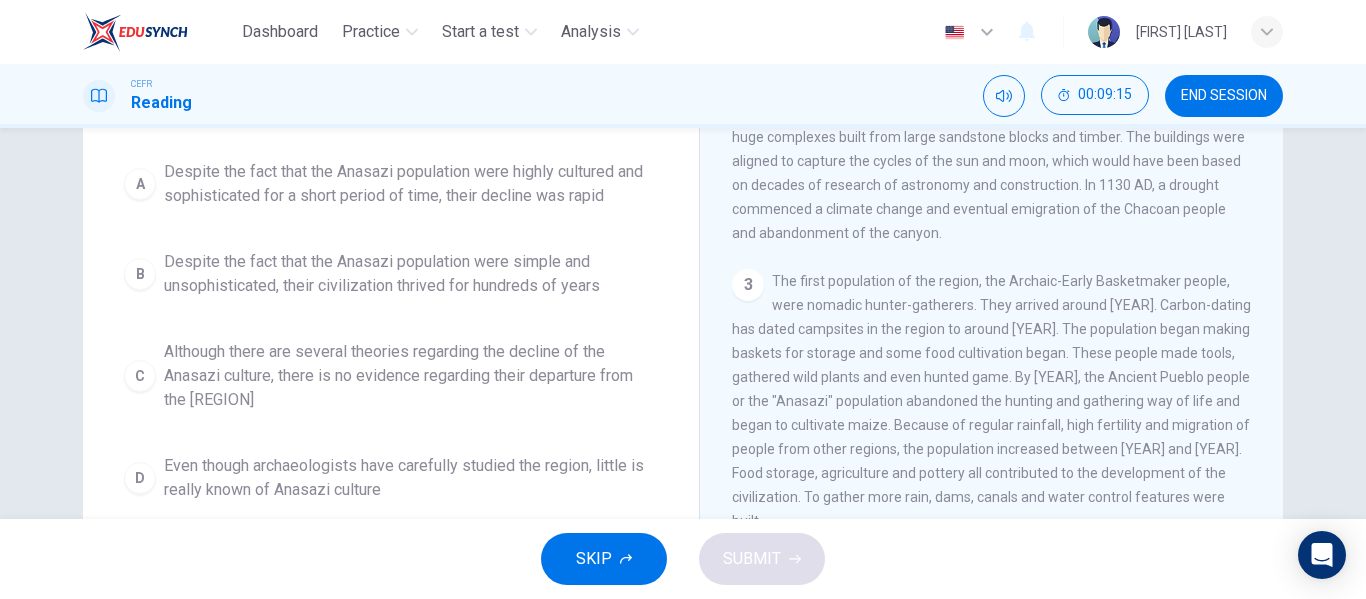 scroll, scrollTop: 97, scrollLeft: 0, axis: vertical 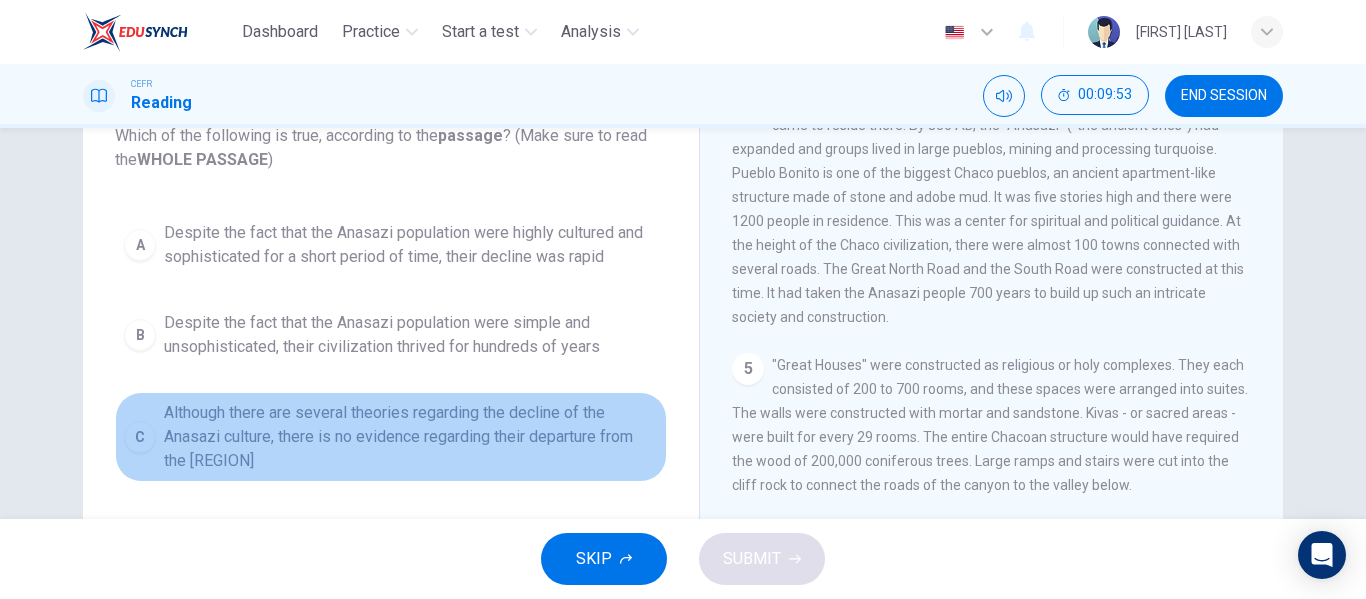 click on "Although there are several theories regarding the decline of the Anasazi culture, there is no evidence regarding their departure from the [REGION]" at bounding box center (411, 245) 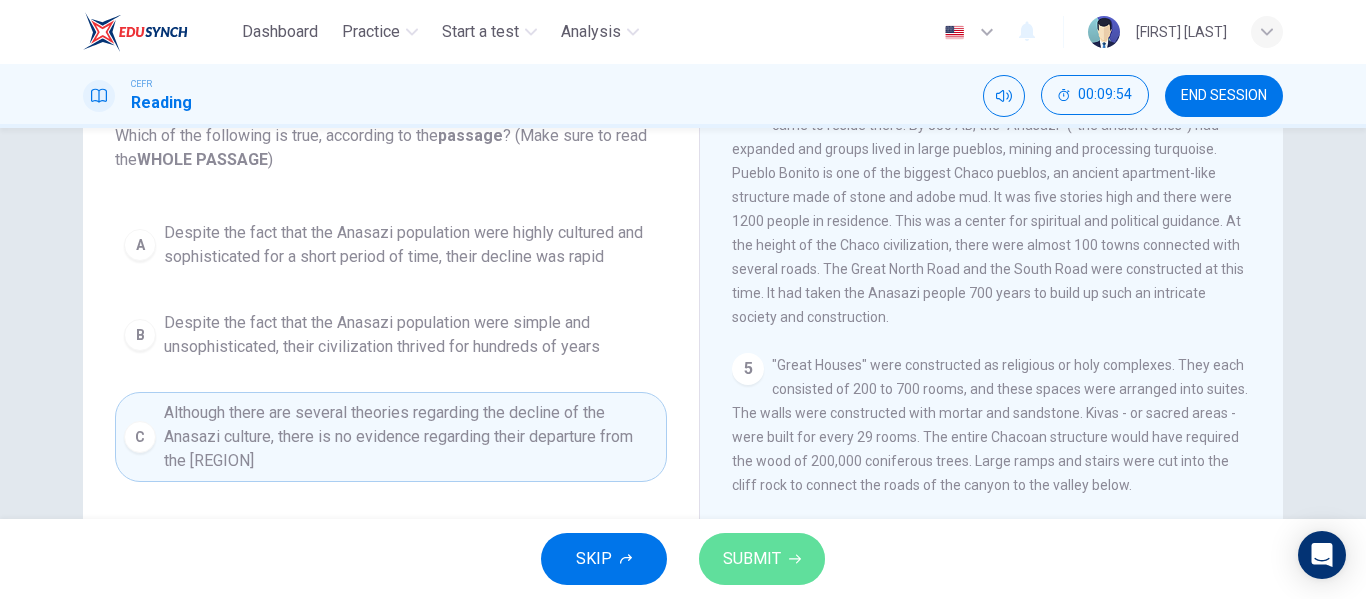 click on "SUBMIT" at bounding box center (762, 559) 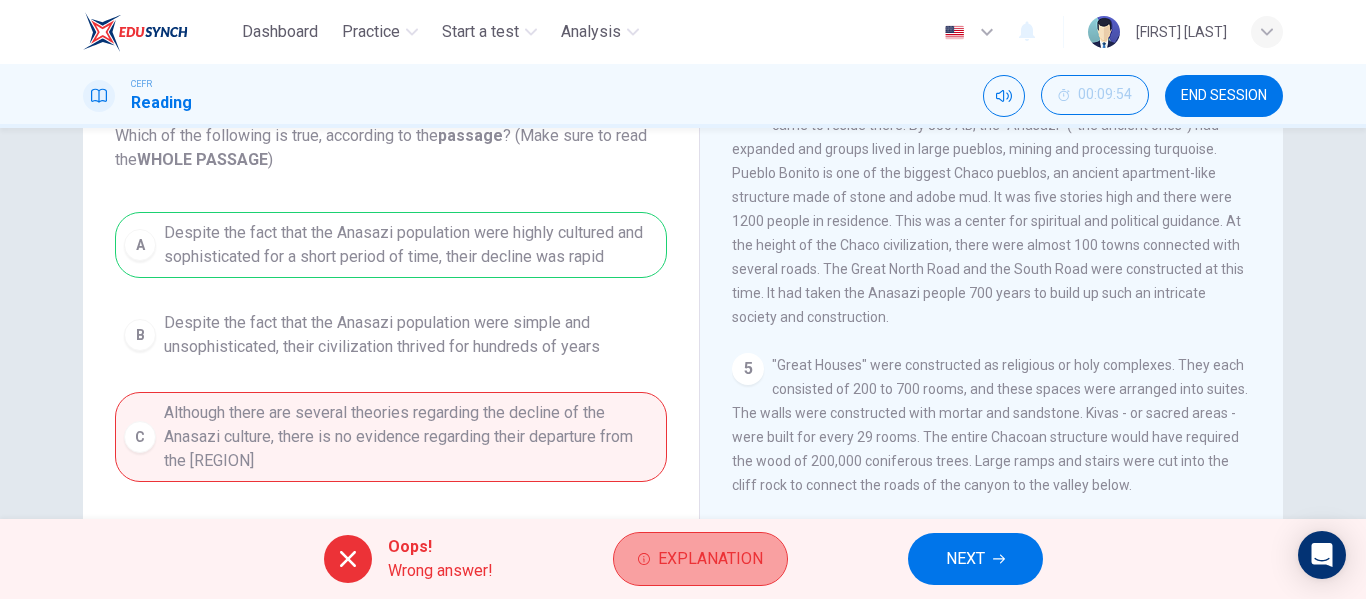 click on "Explanation" at bounding box center (710, 559) 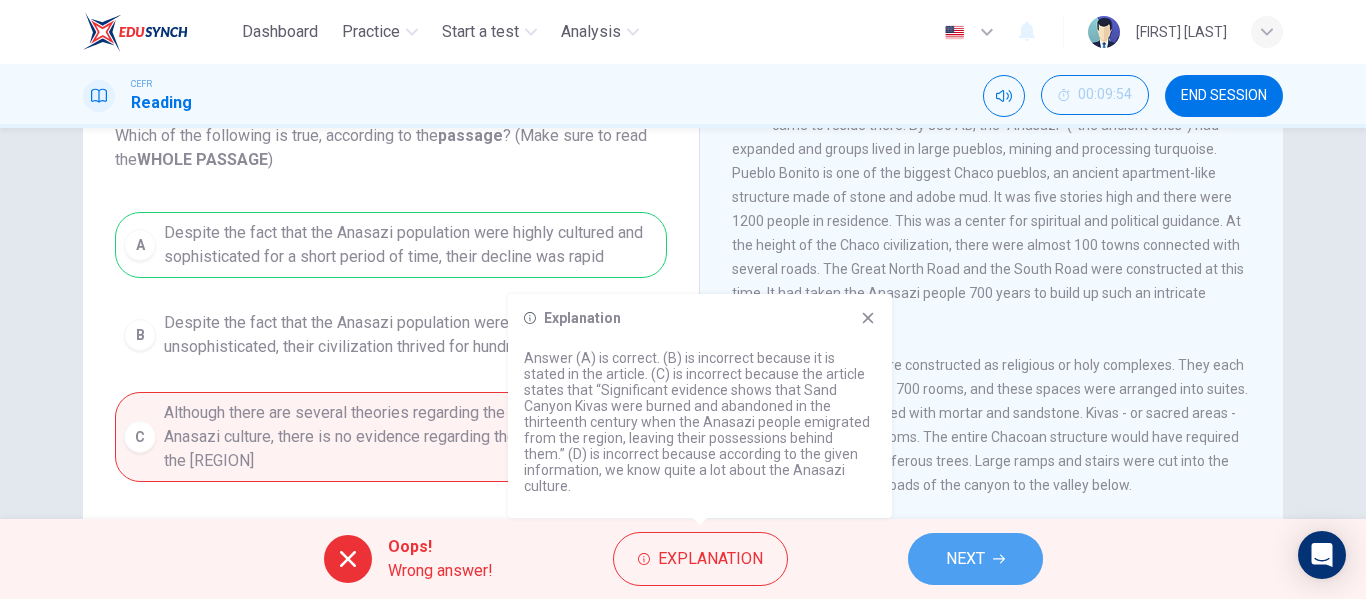 click on "NEXT" at bounding box center [975, 559] 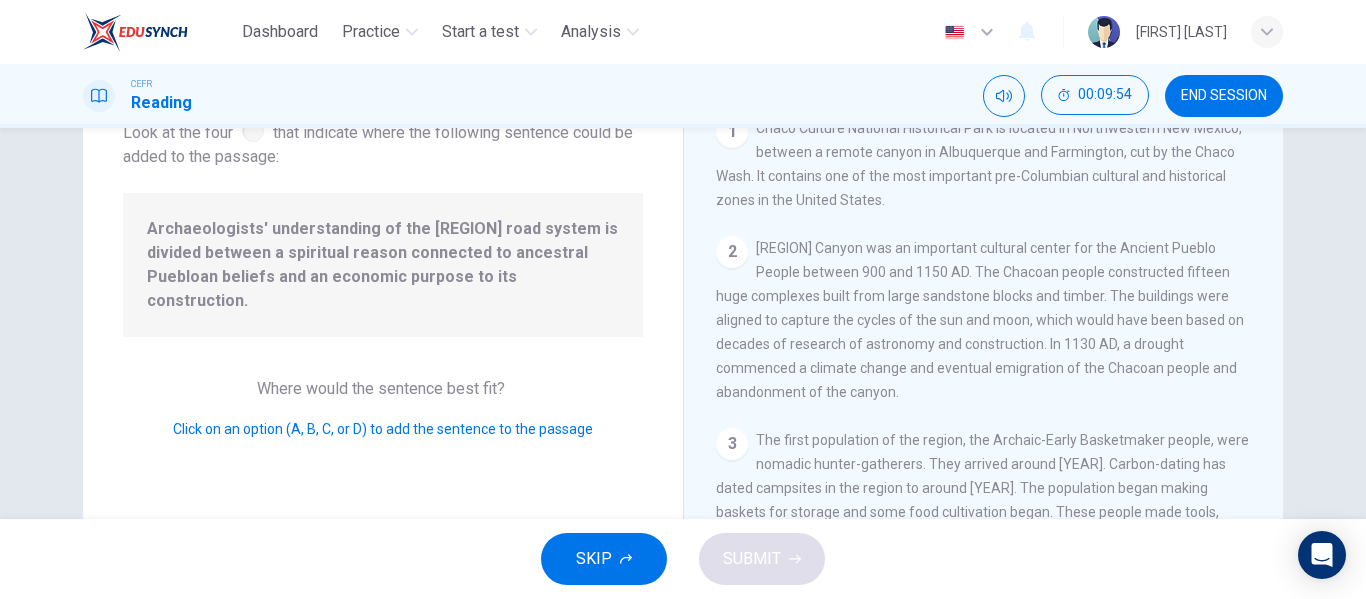 scroll, scrollTop: 494, scrollLeft: 0, axis: vertical 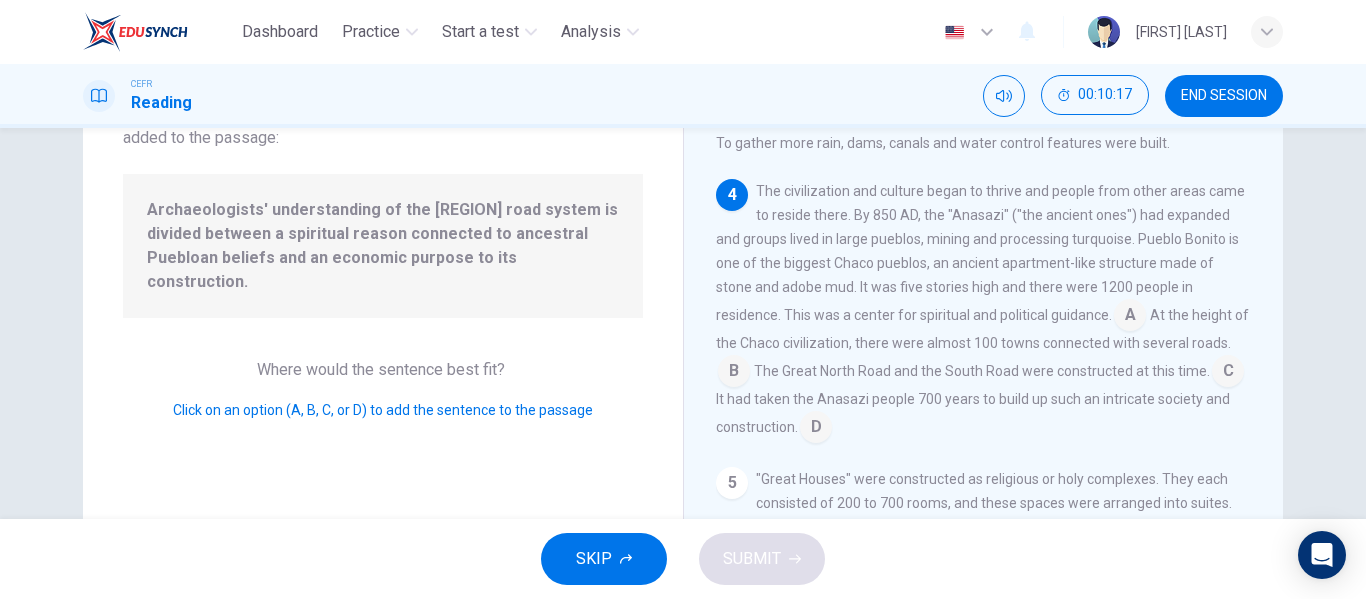 click at bounding box center [1130, 317] 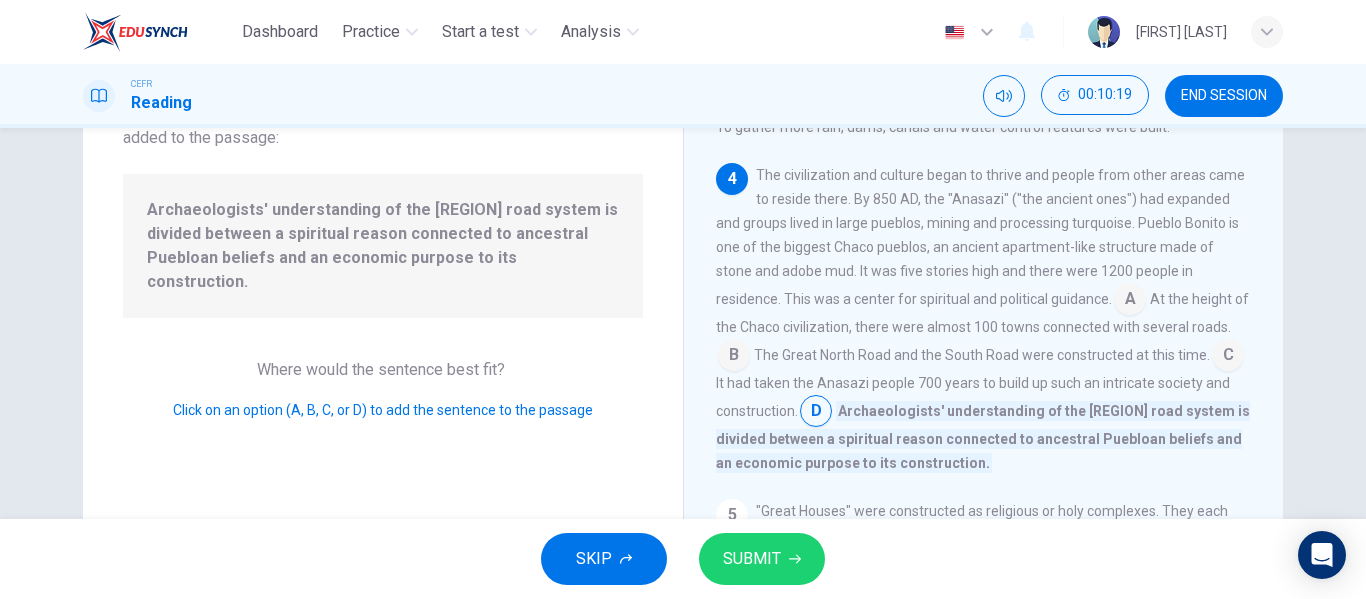 scroll, scrollTop: 511, scrollLeft: 0, axis: vertical 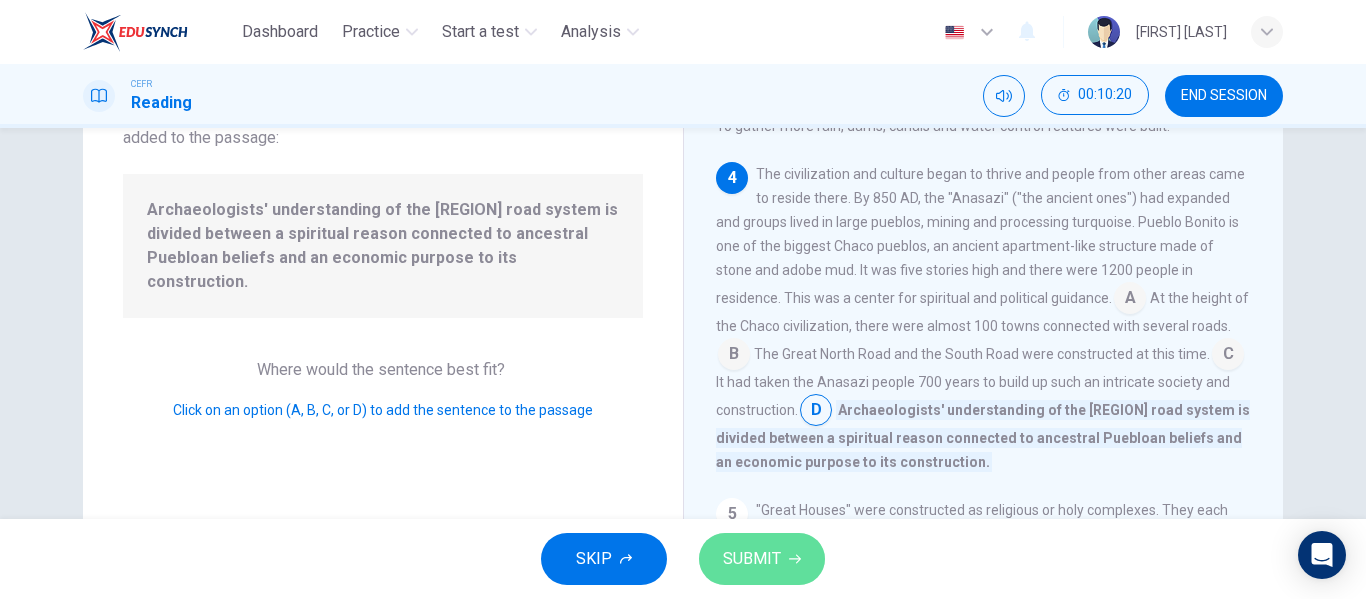 click on "SUBMIT" at bounding box center [752, 559] 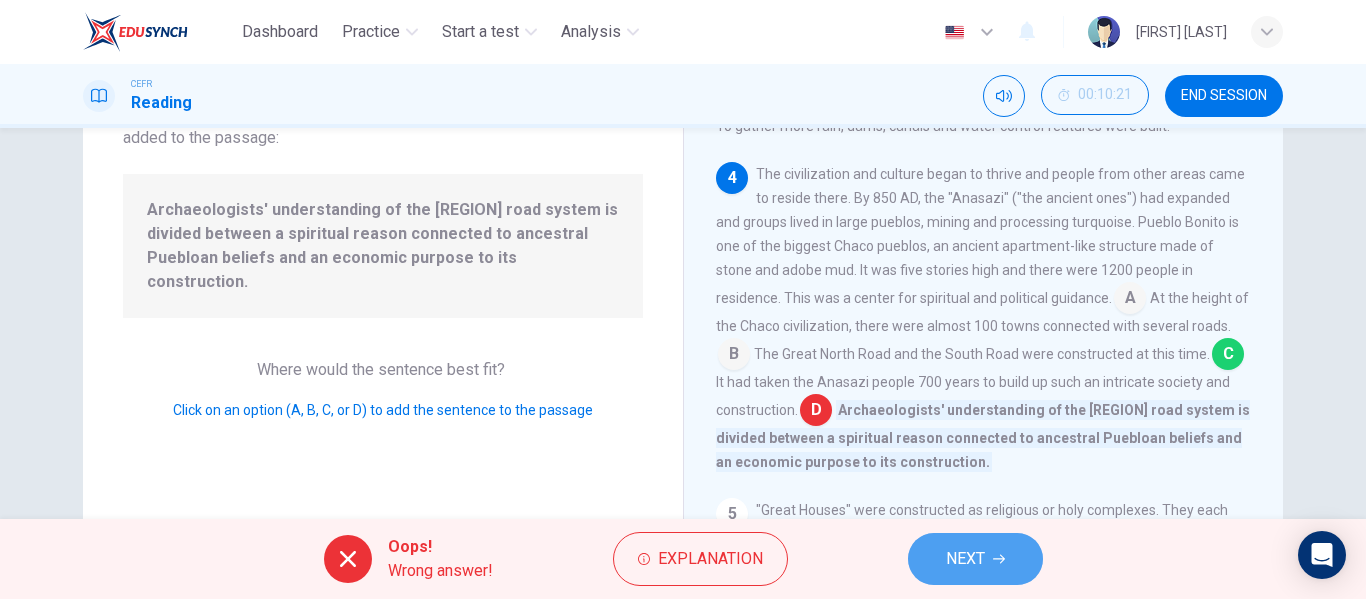 click on "NEXT" at bounding box center (965, 559) 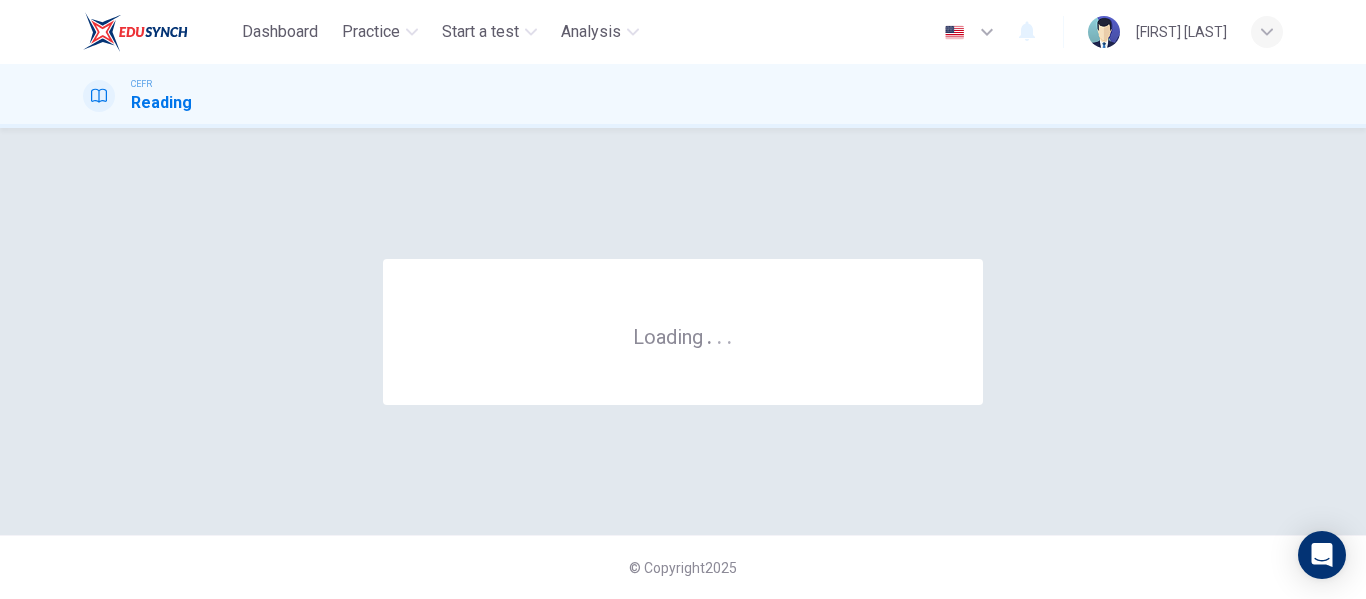 scroll, scrollTop: 0, scrollLeft: 0, axis: both 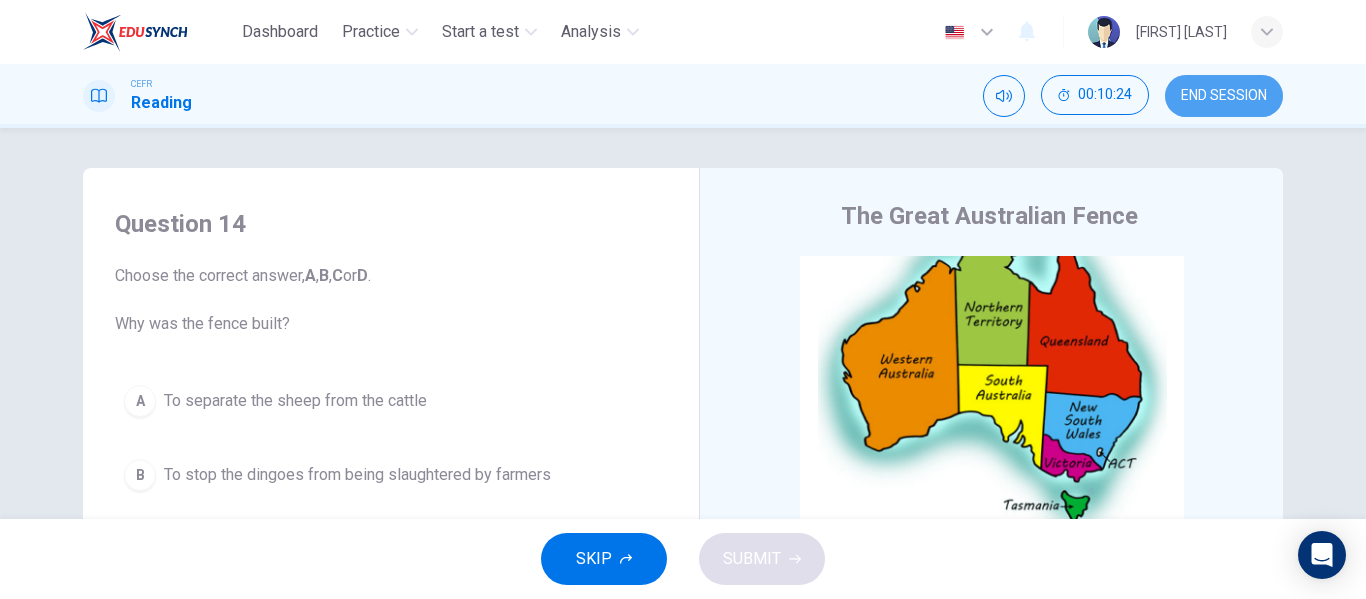 click on "END SESSION" at bounding box center (1224, 96) 